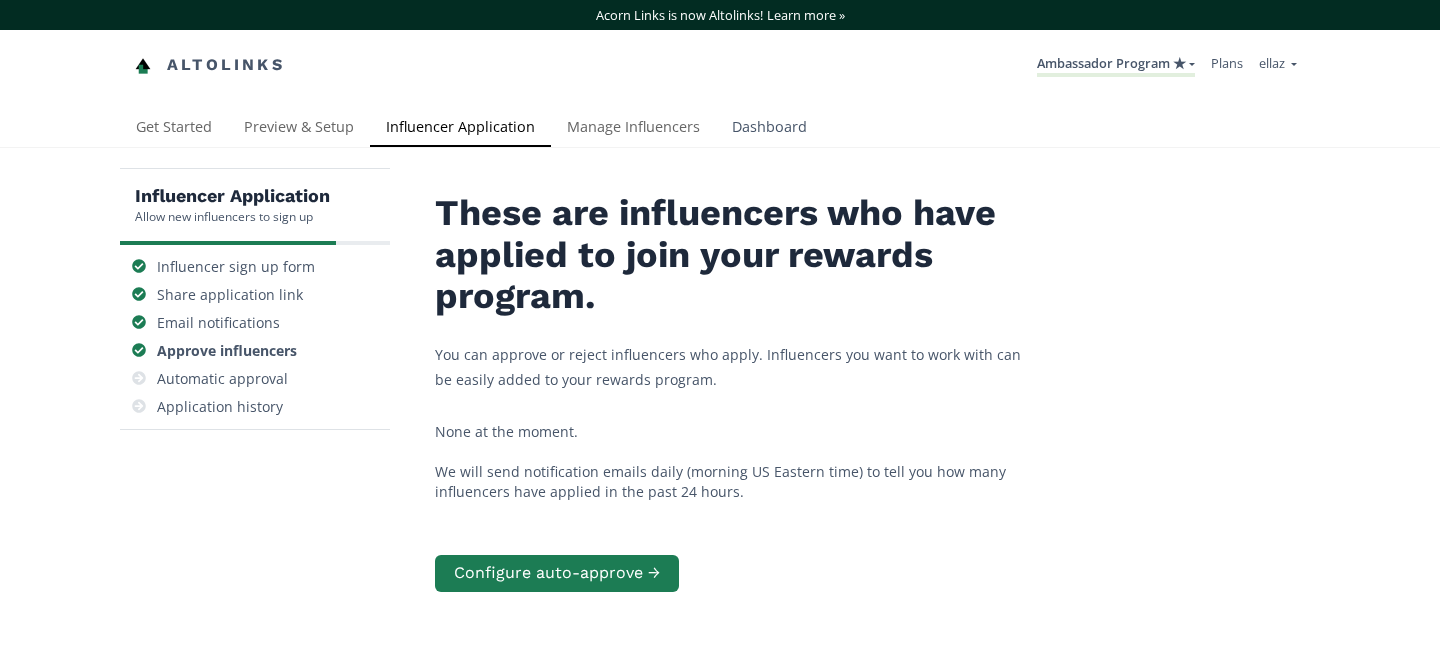 scroll, scrollTop: 0, scrollLeft: 0, axis: both 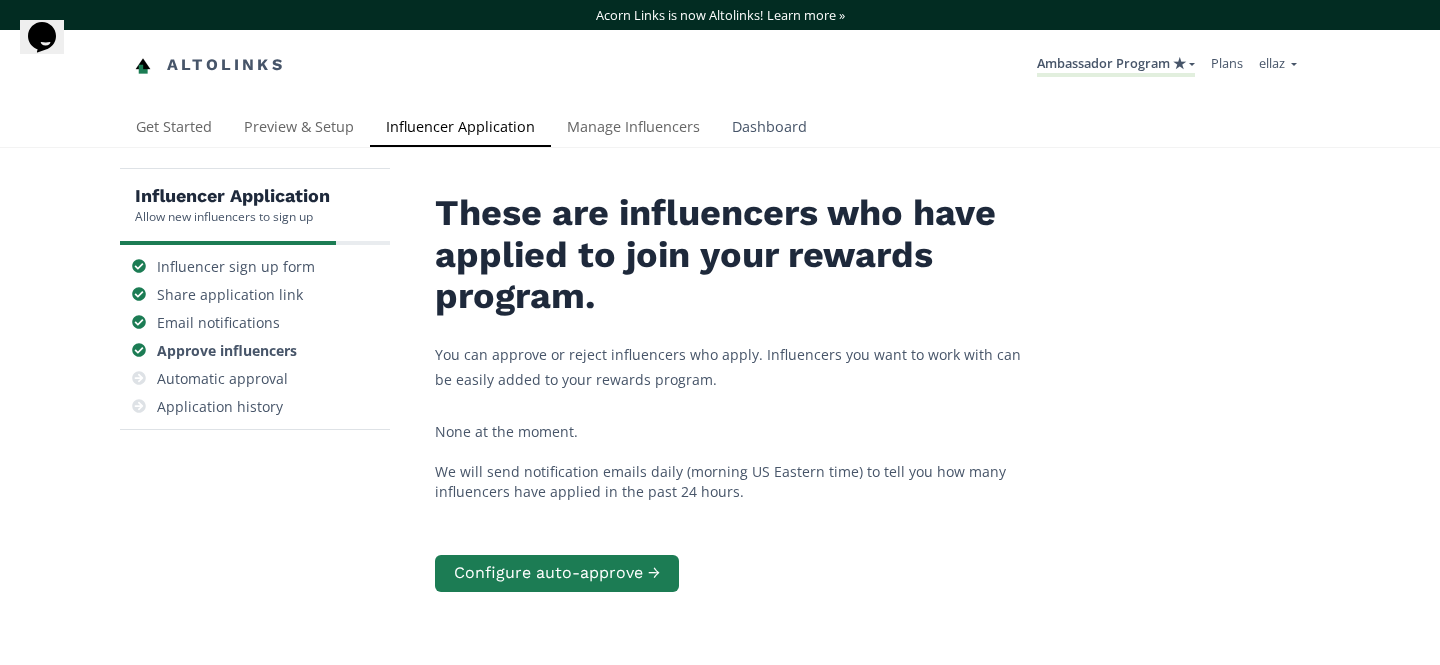 click on "Dashboard" at bounding box center (769, 129) 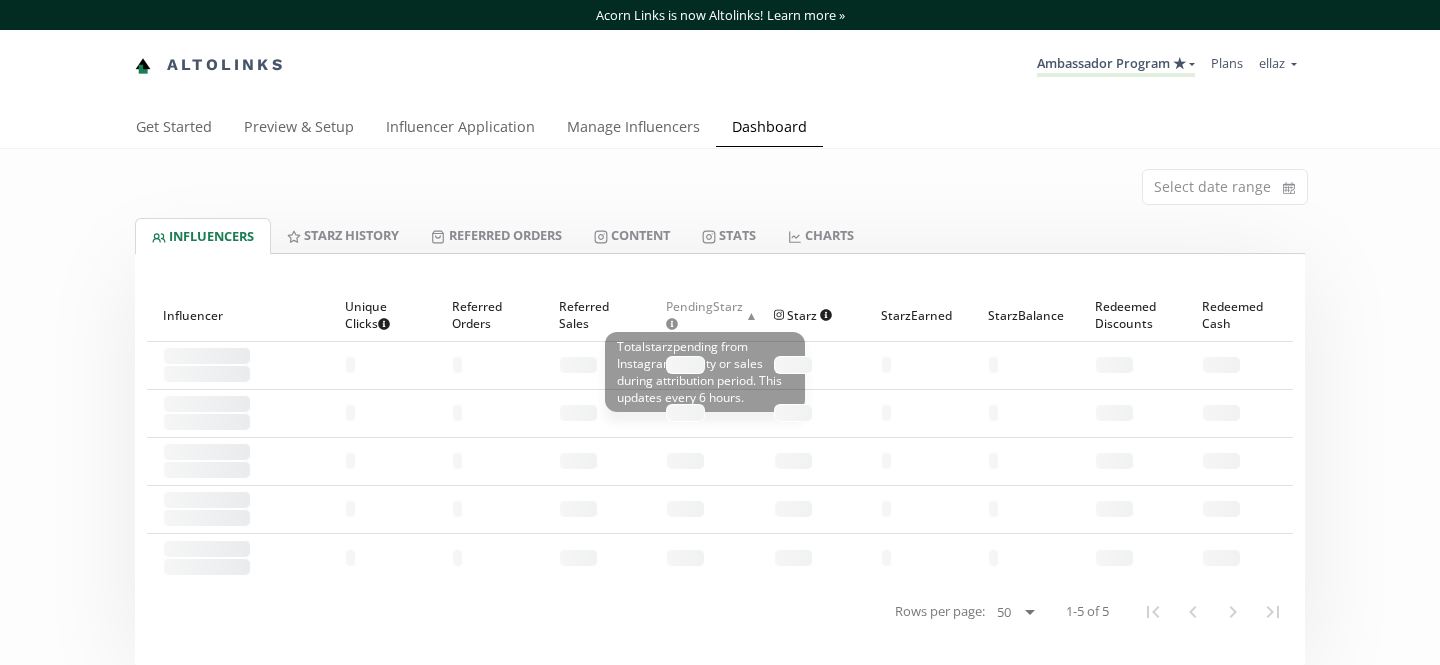 scroll, scrollTop: 0, scrollLeft: 0, axis: both 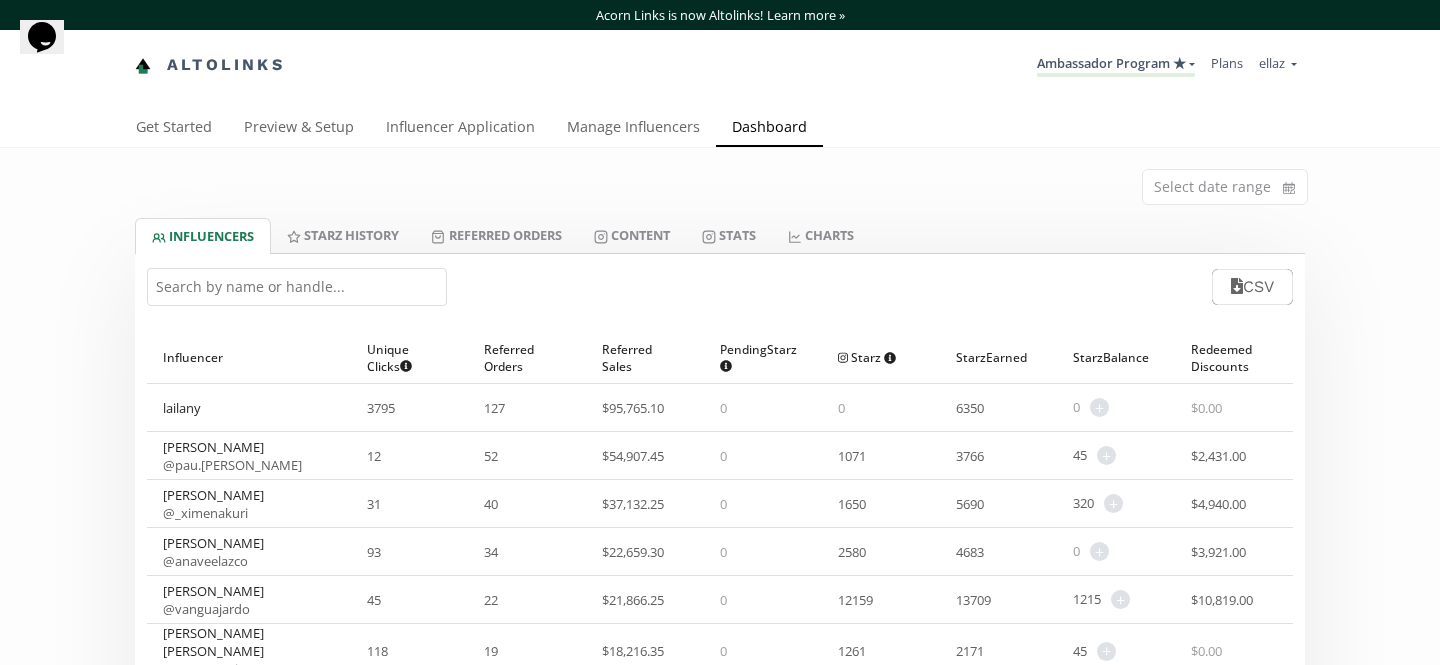 click at bounding box center [297, 287] 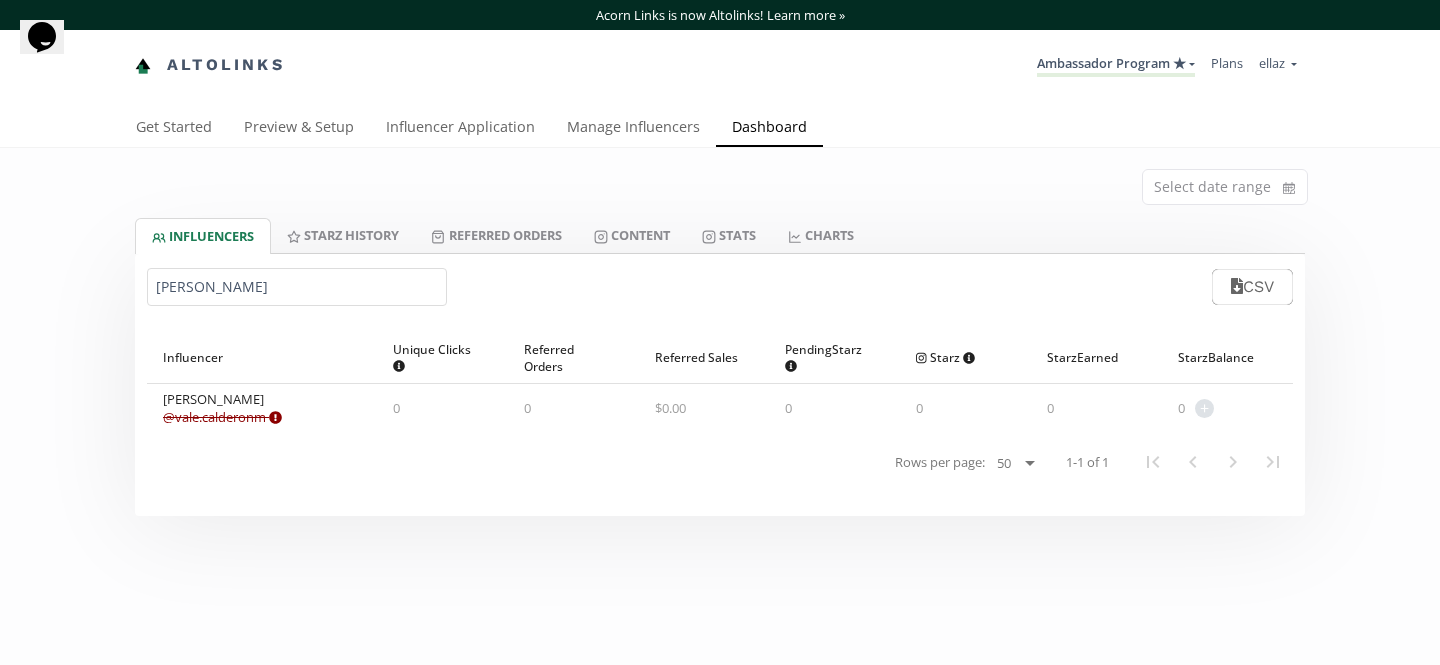 type on "valeria cal" 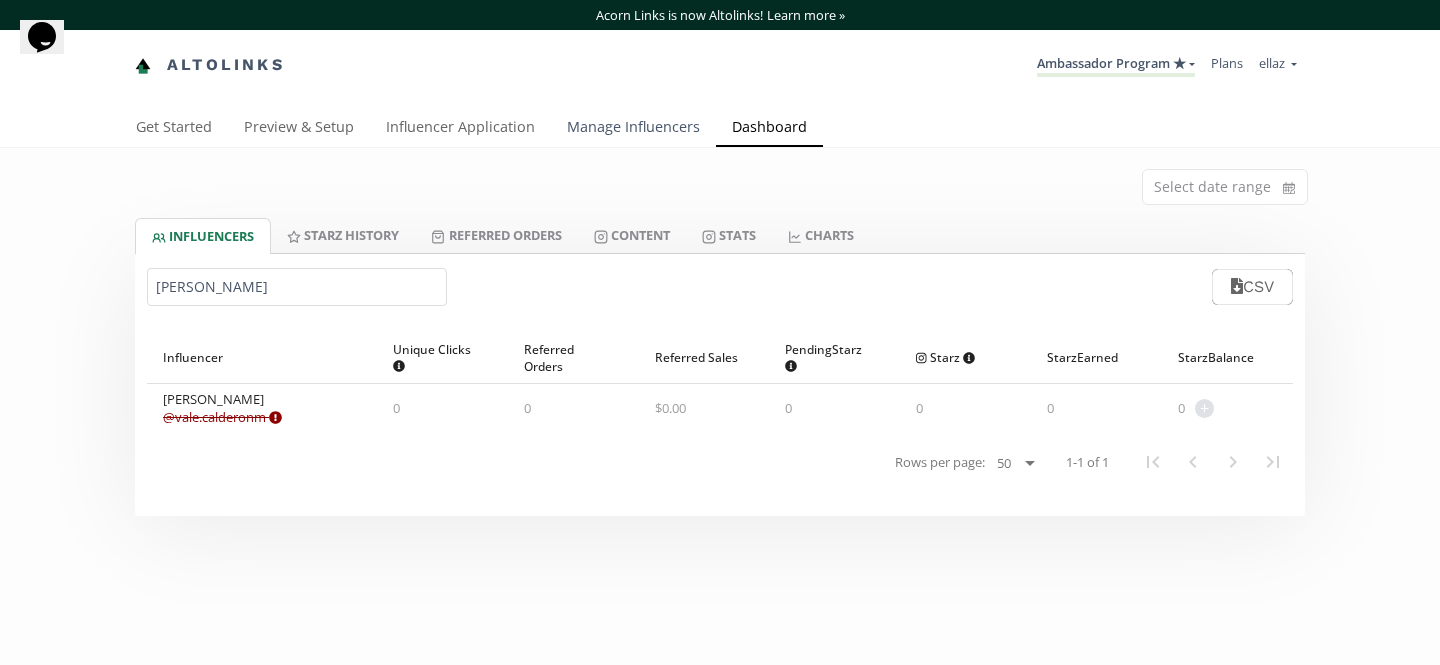 click on "Manage Influencers" at bounding box center (633, 129) 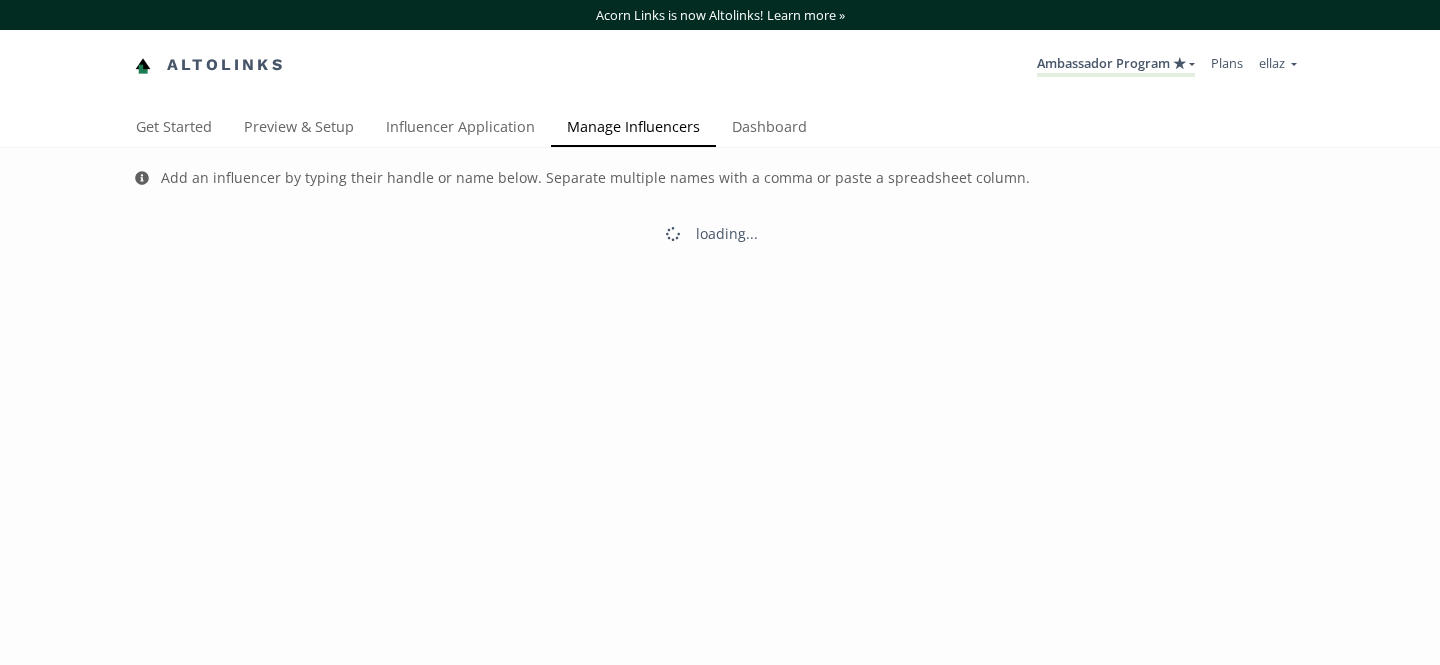 scroll, scrollTop: 0, scrollLeft: 0, axis: both 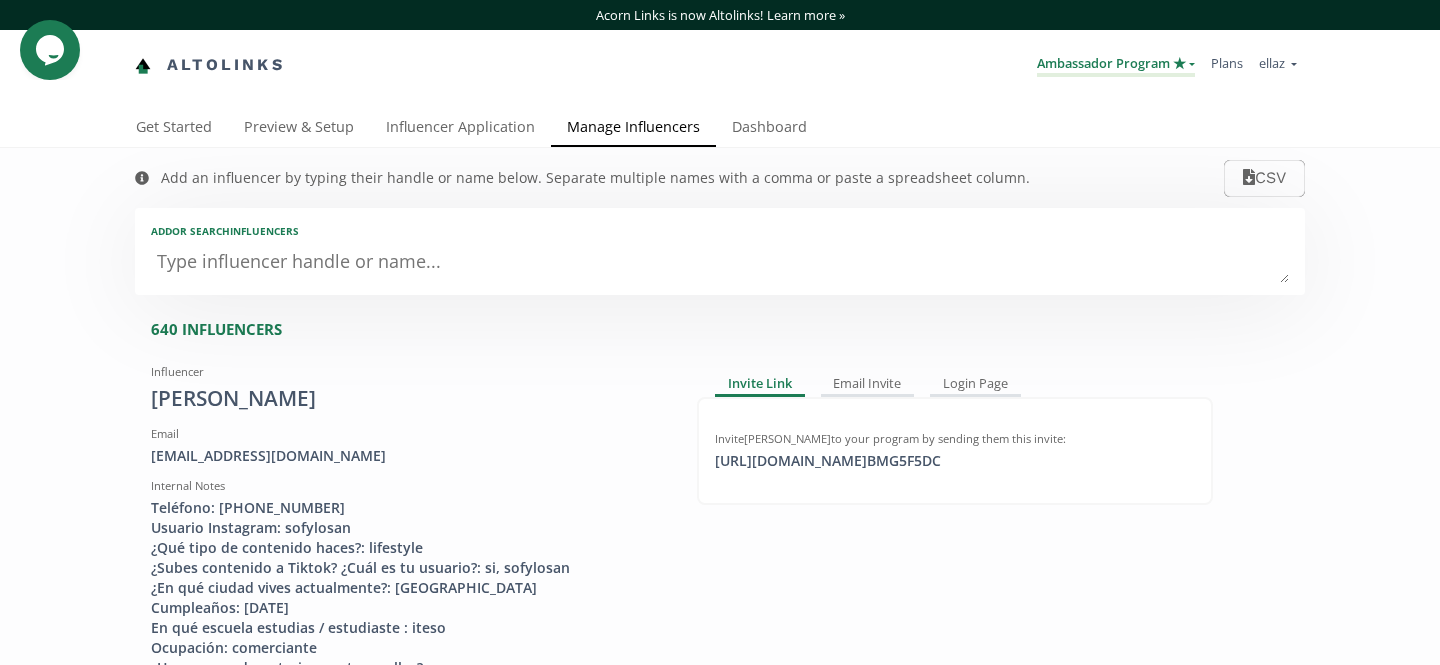 click on "Ambassador Program ★" at bounding box center (1116, 65) 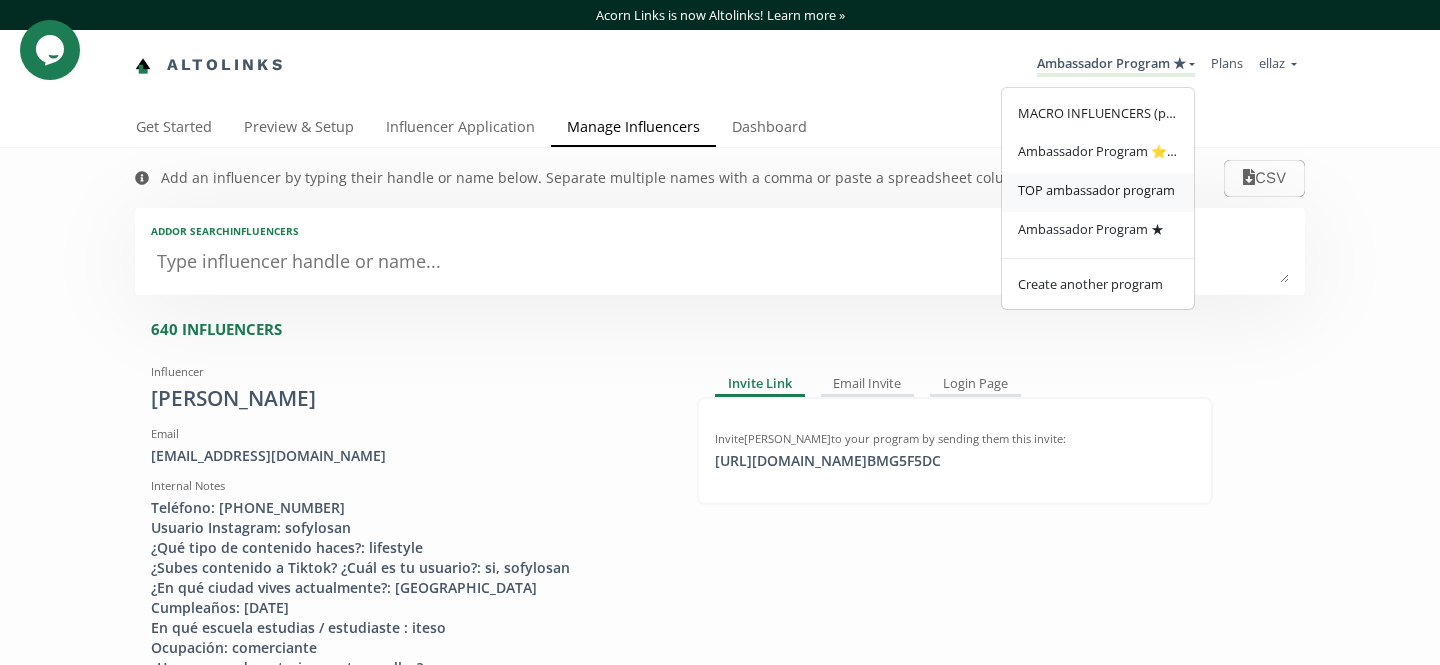 click on "TOP ambassador program" at bounding box center (1096, 190) 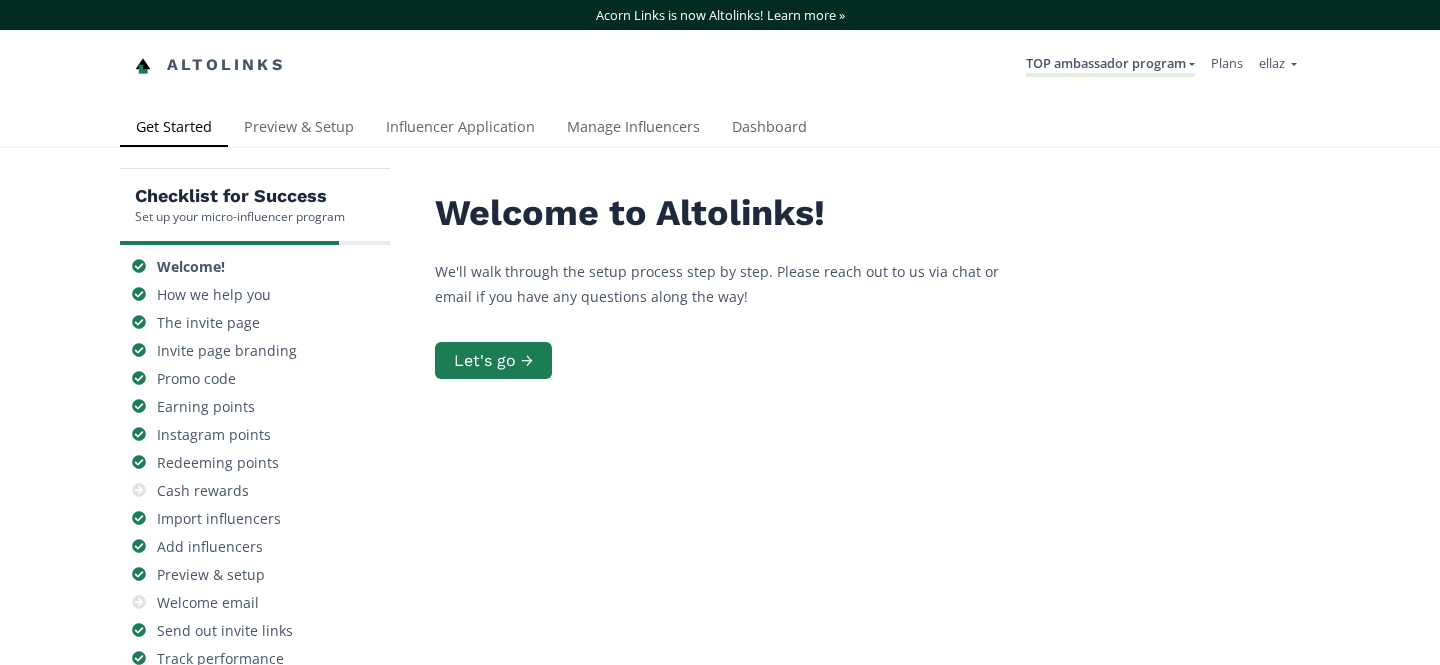 scroll, scrollTop: 0, scrollLeft: 0, axis: both 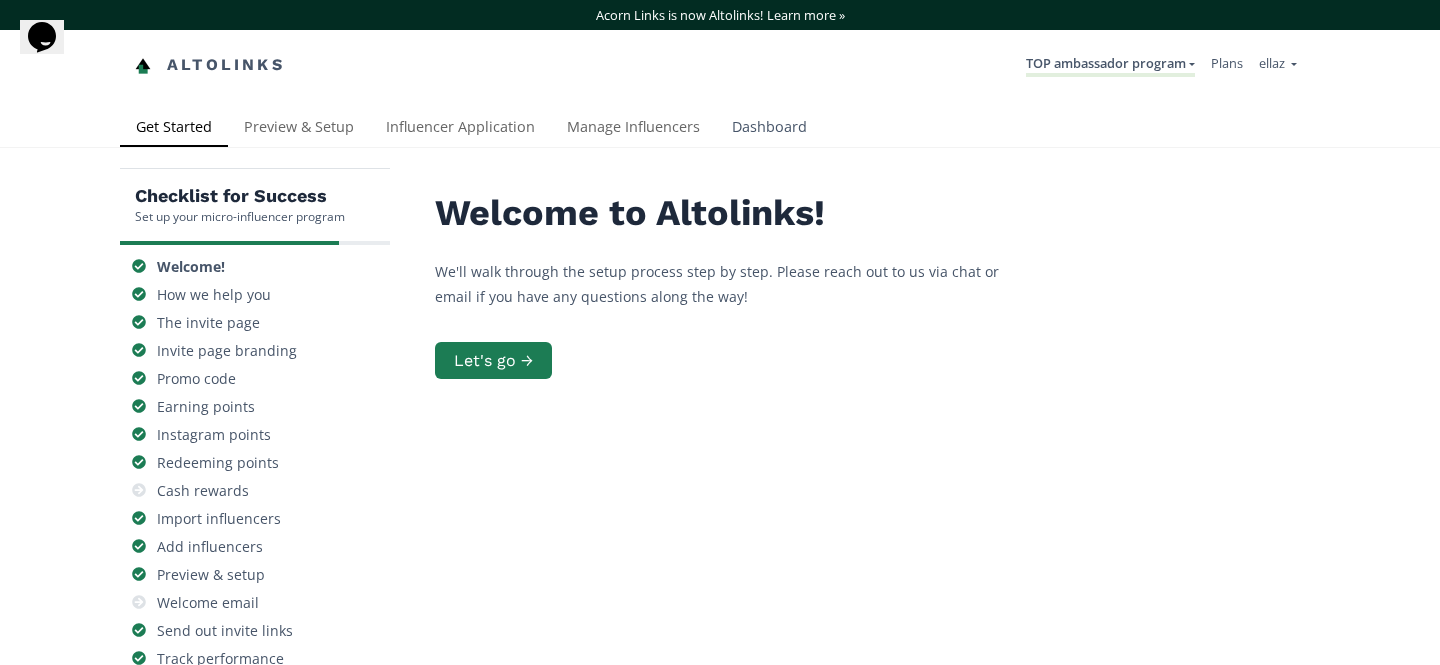 click on "Dashboard" at bounding box center (769, 129) 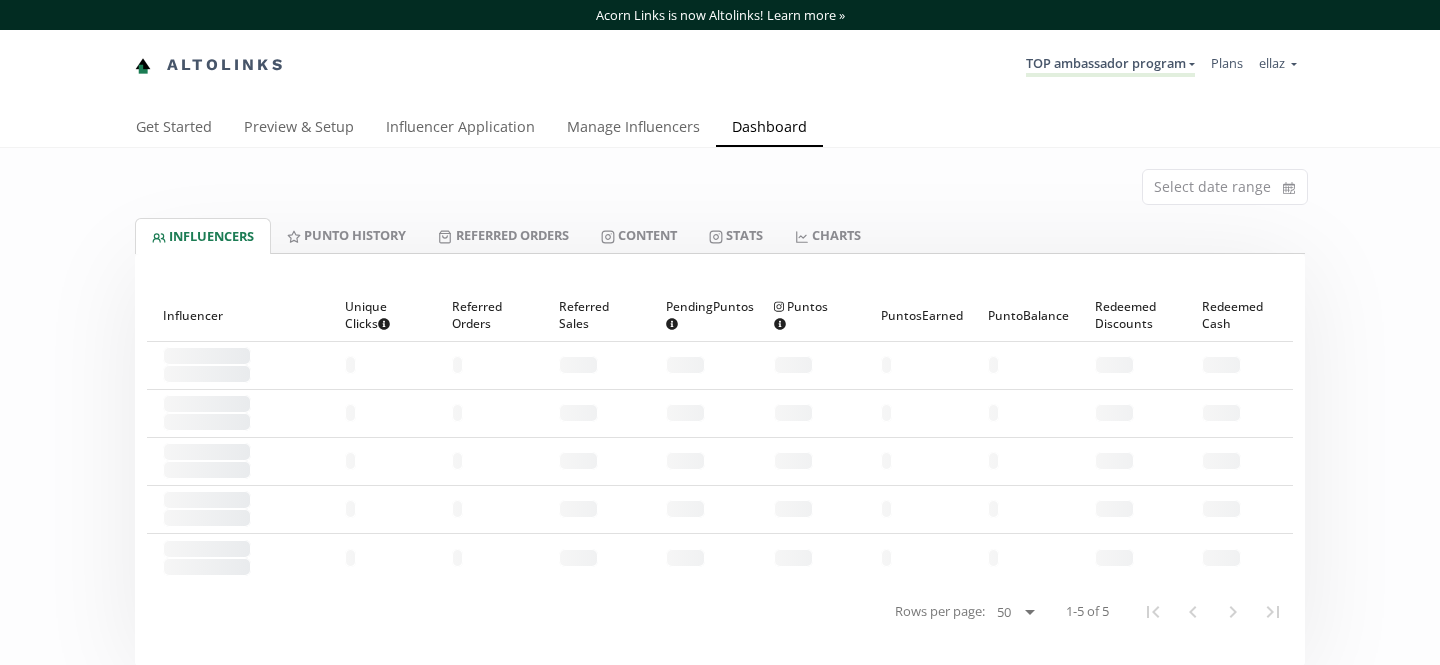 scroll, scrollTop: 0, scrollLeft: 0, axis: both 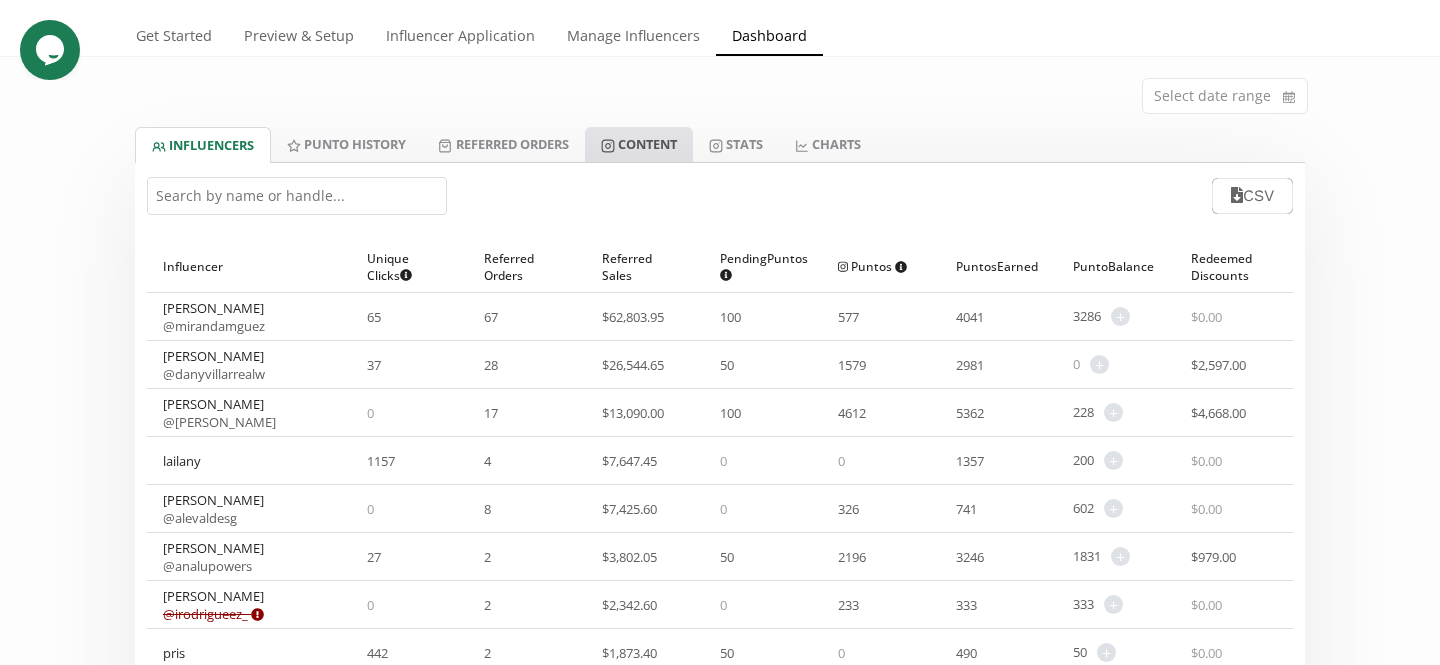 click on "Content" at bounding box center (639, 144) 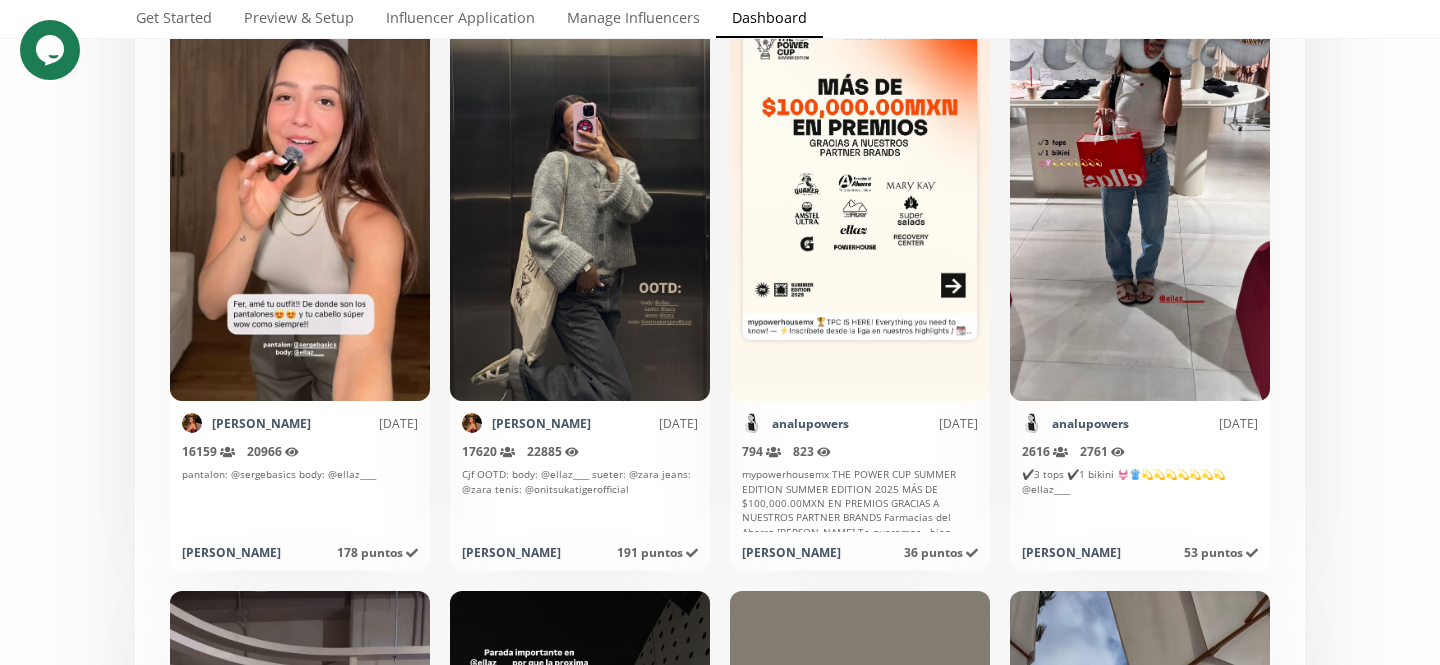 scroll, scrollTop: 0, scrollLeft: 0, axis: both 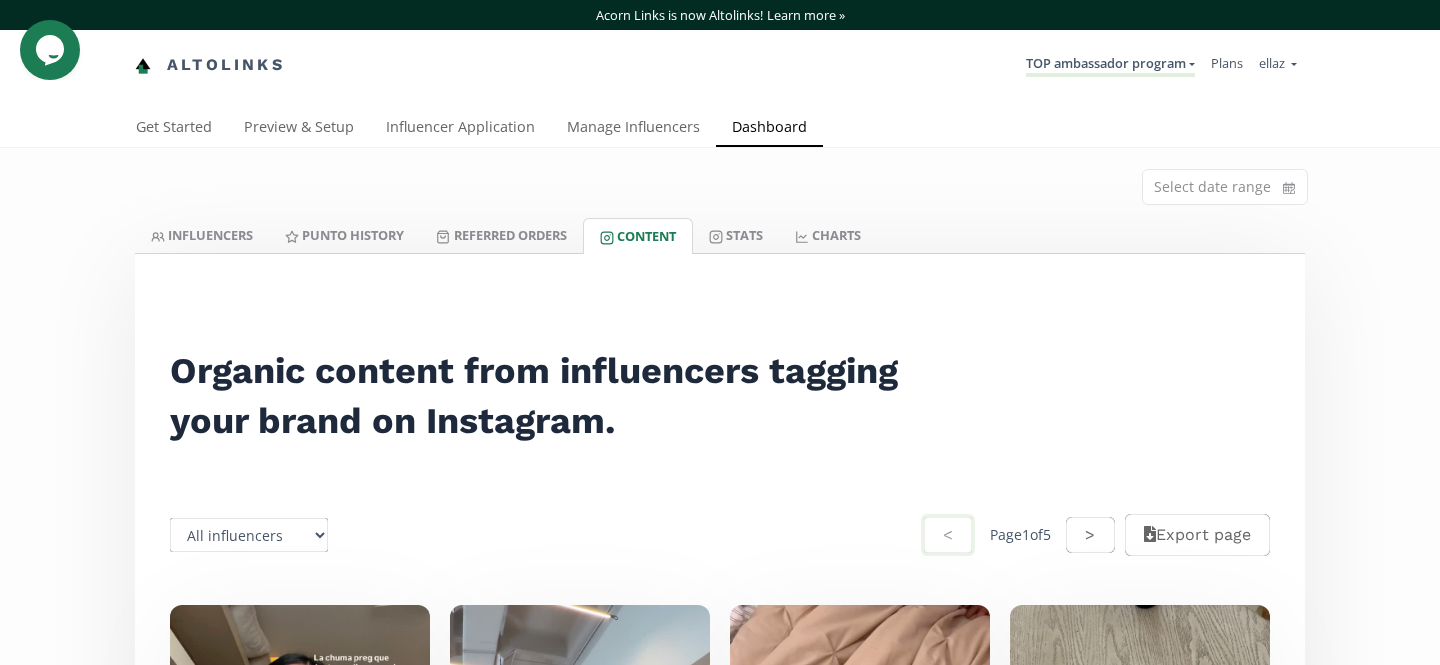 click on "TOP ambassador program
MACRO INFLUENCERS (prog ventas)
Ambassador Program ⭐️⭐️
TOP ambassador program
Ambassador Program ★
Create another program" at bounding box center [1110, 65] 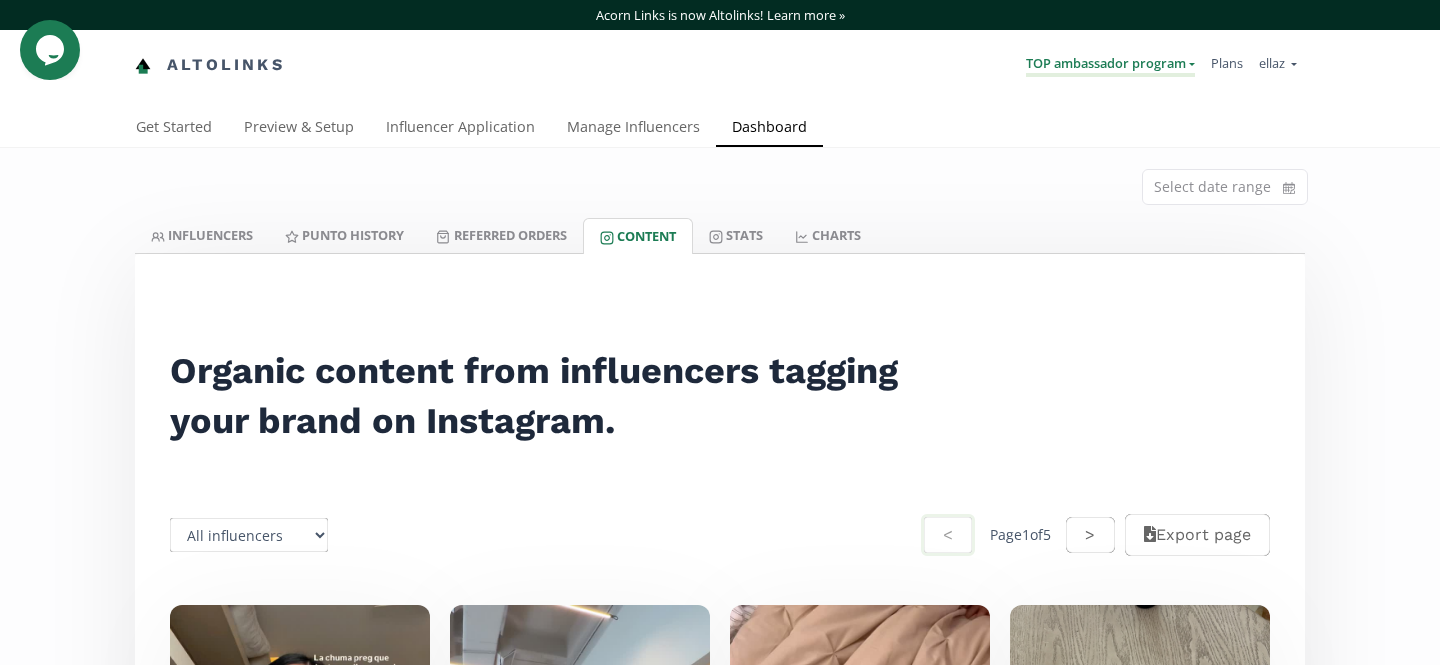 click on "TOP ambassador program" at bounding box center (1110, 65) 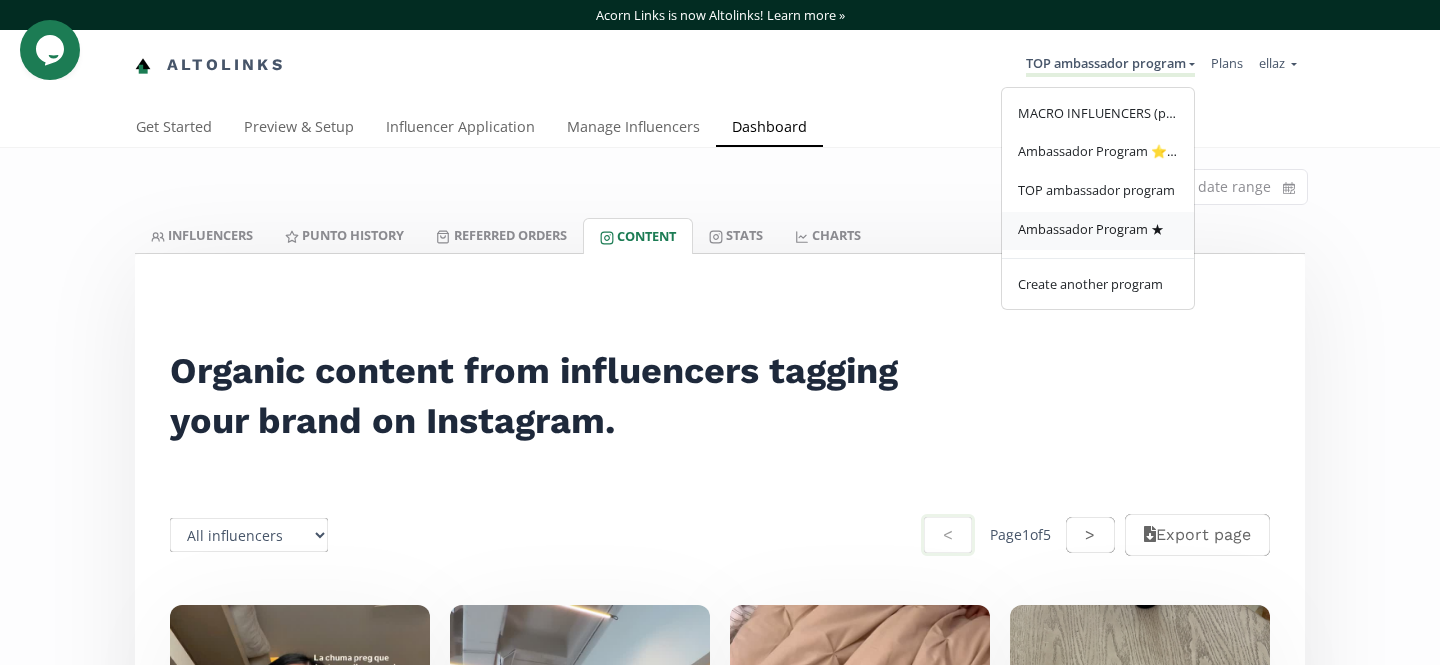 click on "Ambassador Program ★" at bounding box center (1091, 229) 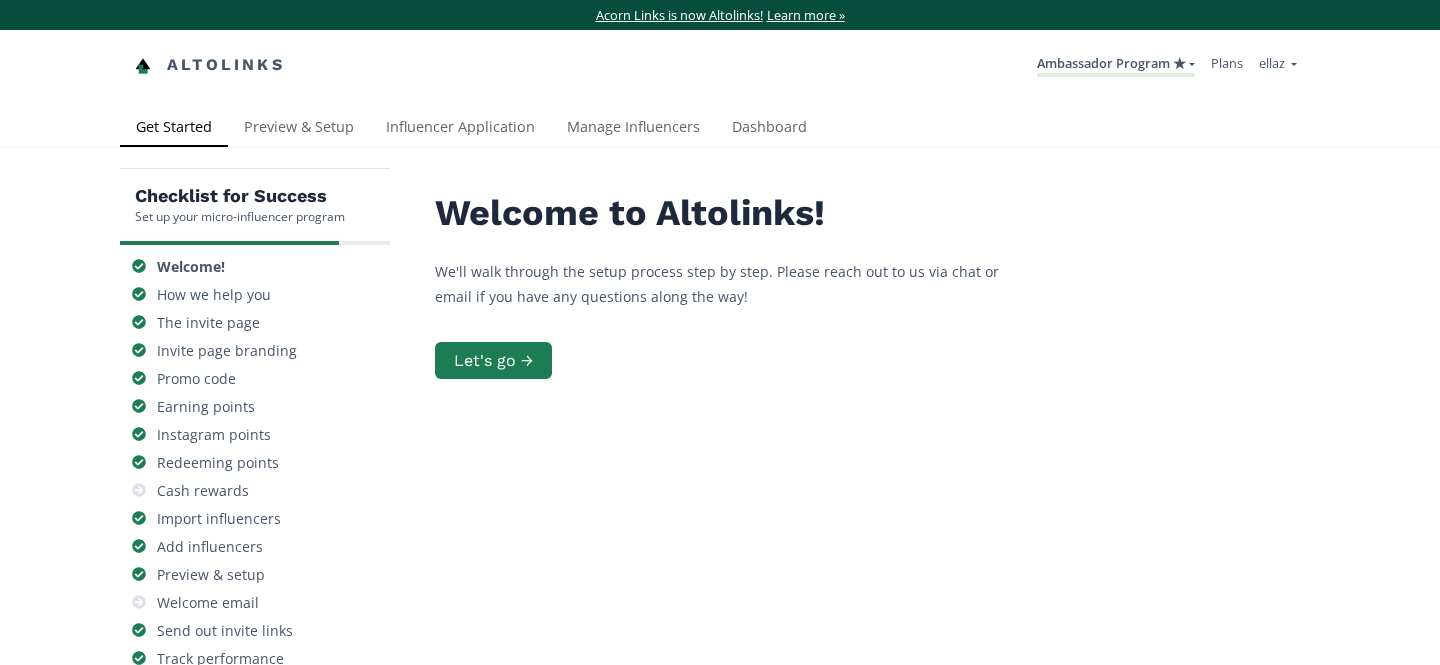 scroll, scrollTop: 0, scrollLeft: 0, axis: both 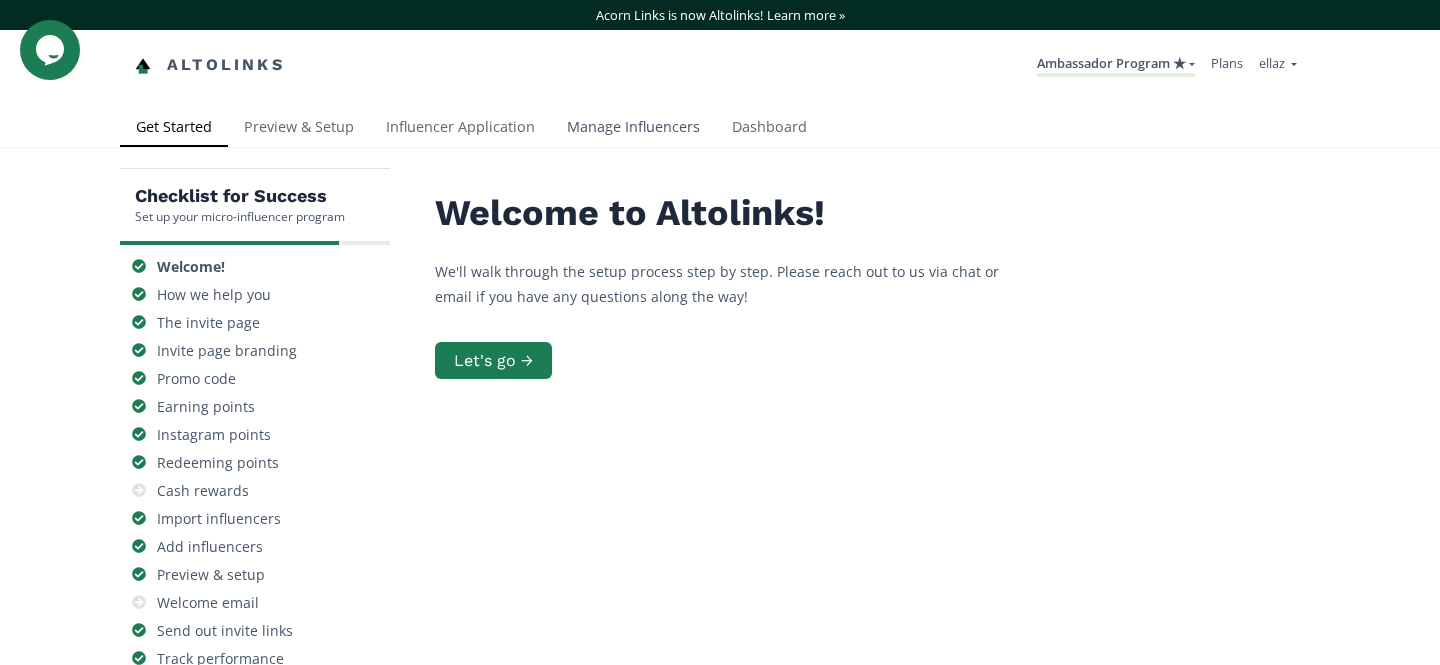 click on "Manage Influencers" at bounding box center [633, 129] 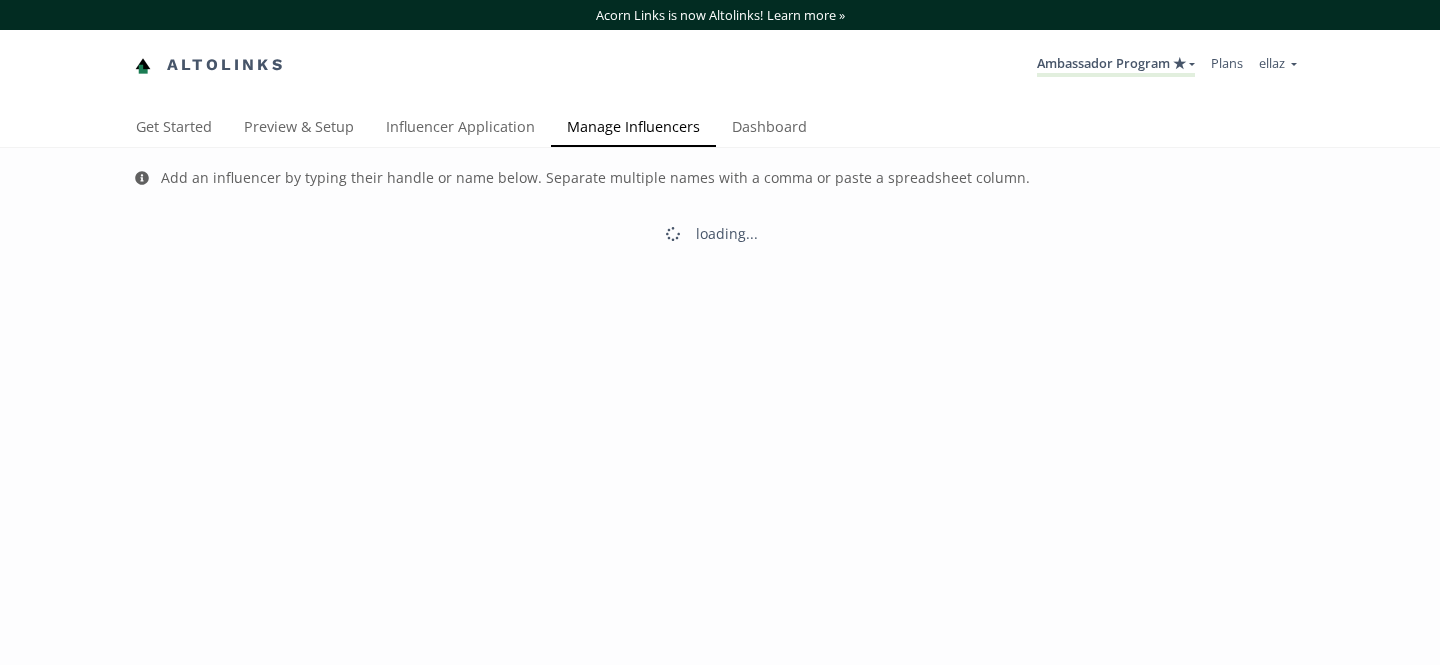 scroll, scrollTop: 0, scrollLeft: 0, axis: both 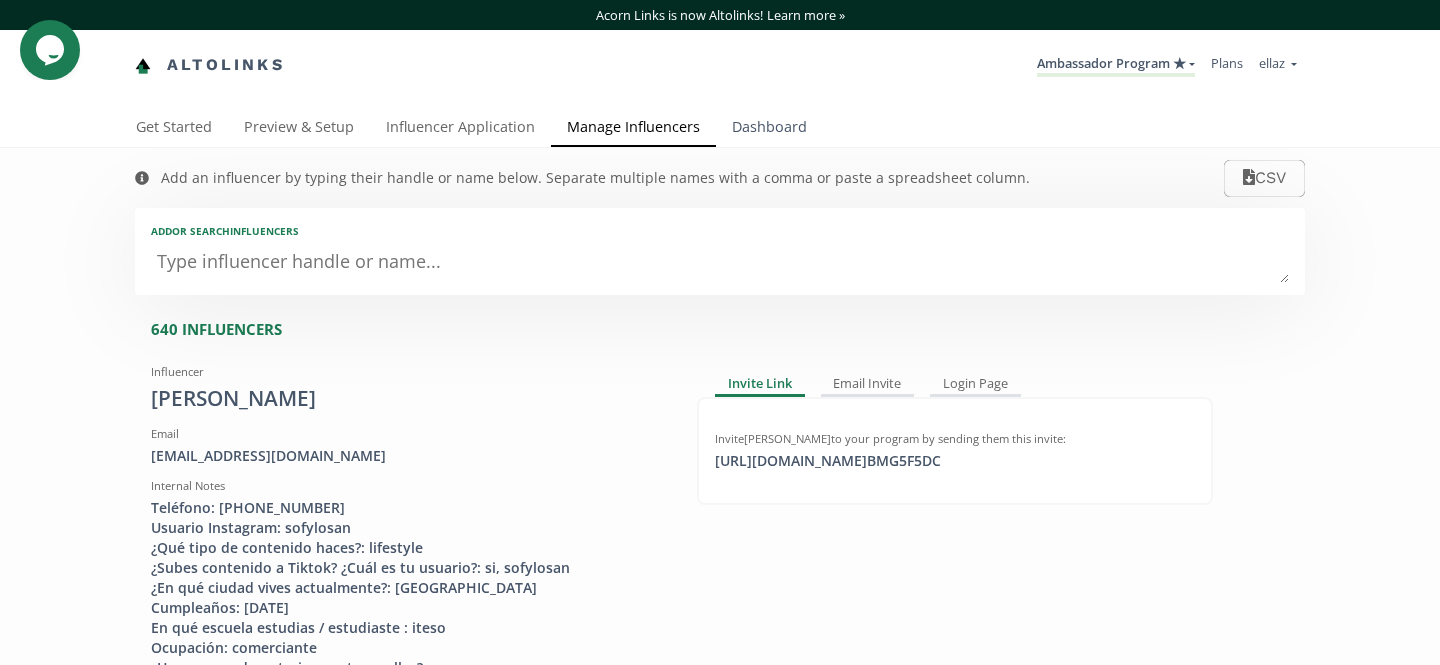 click on "Dashboard" at bounding box center [769, 129] 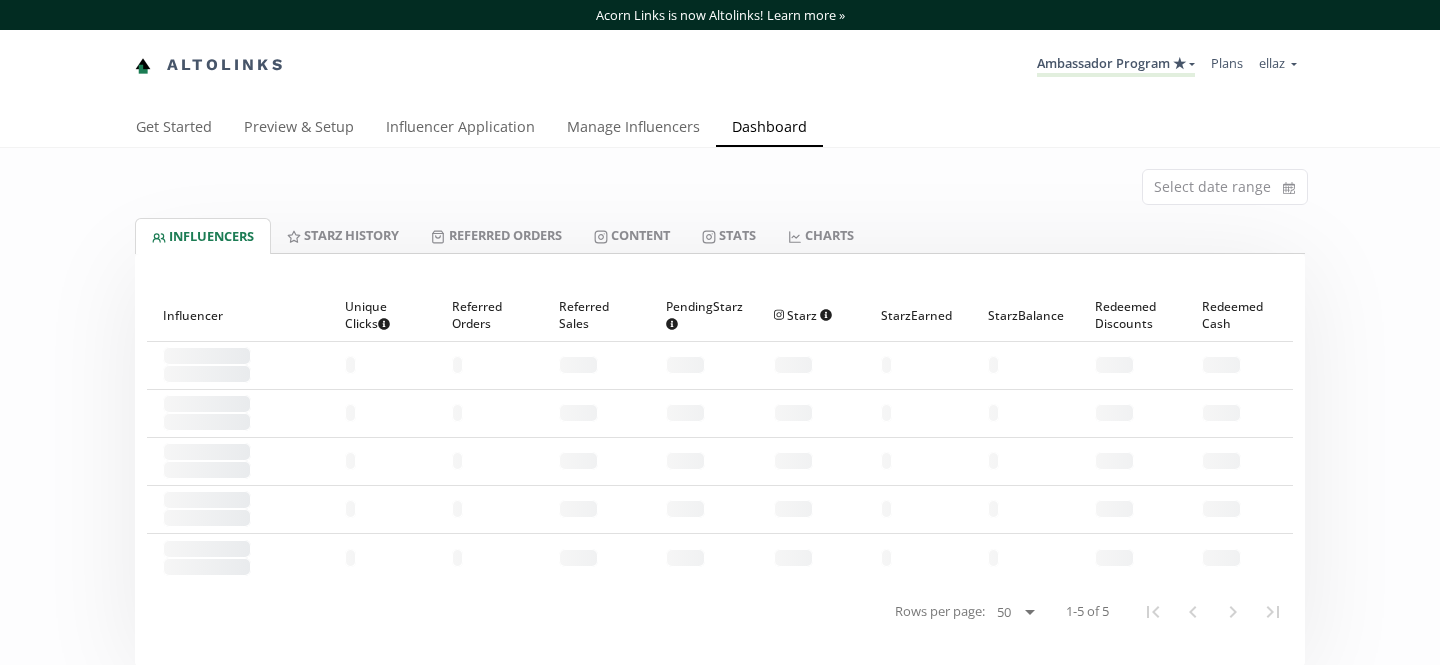 scroll, scrollTop: 0, scrollLeft: 0, axis: both 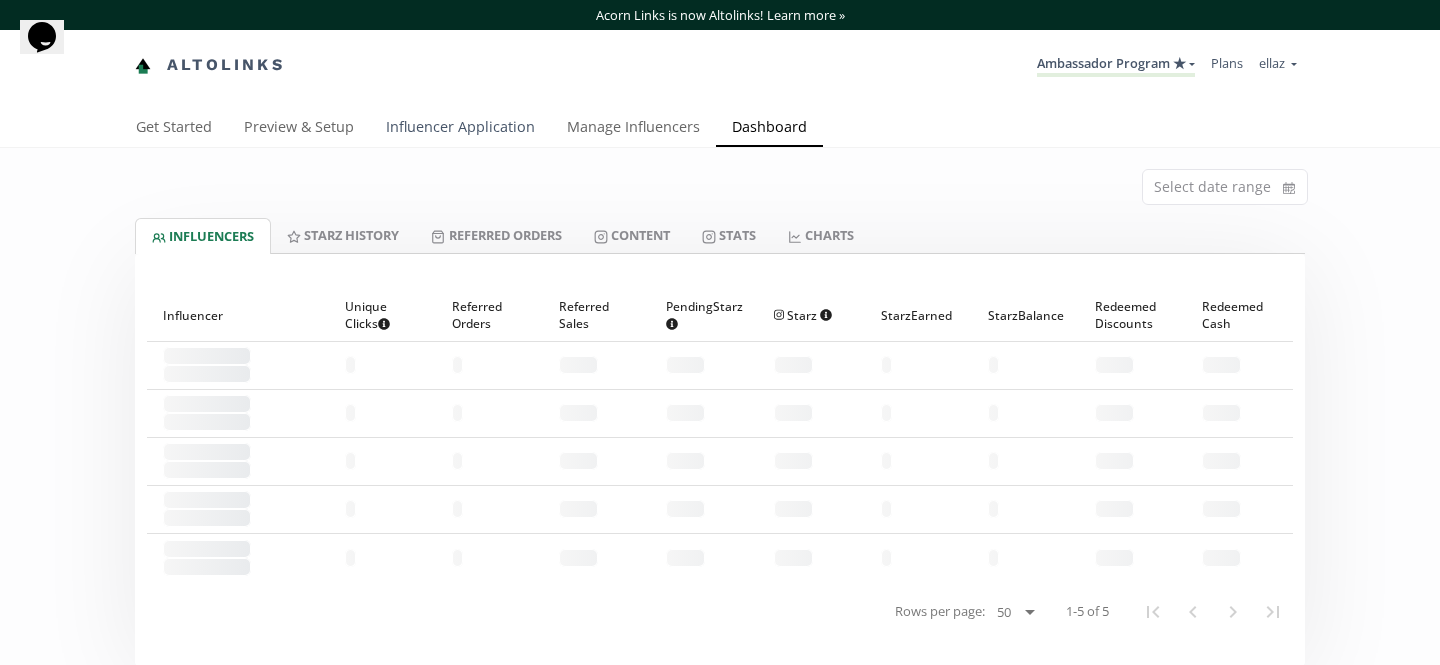 click on "Influencer Application" at bounding box center (460, 129) 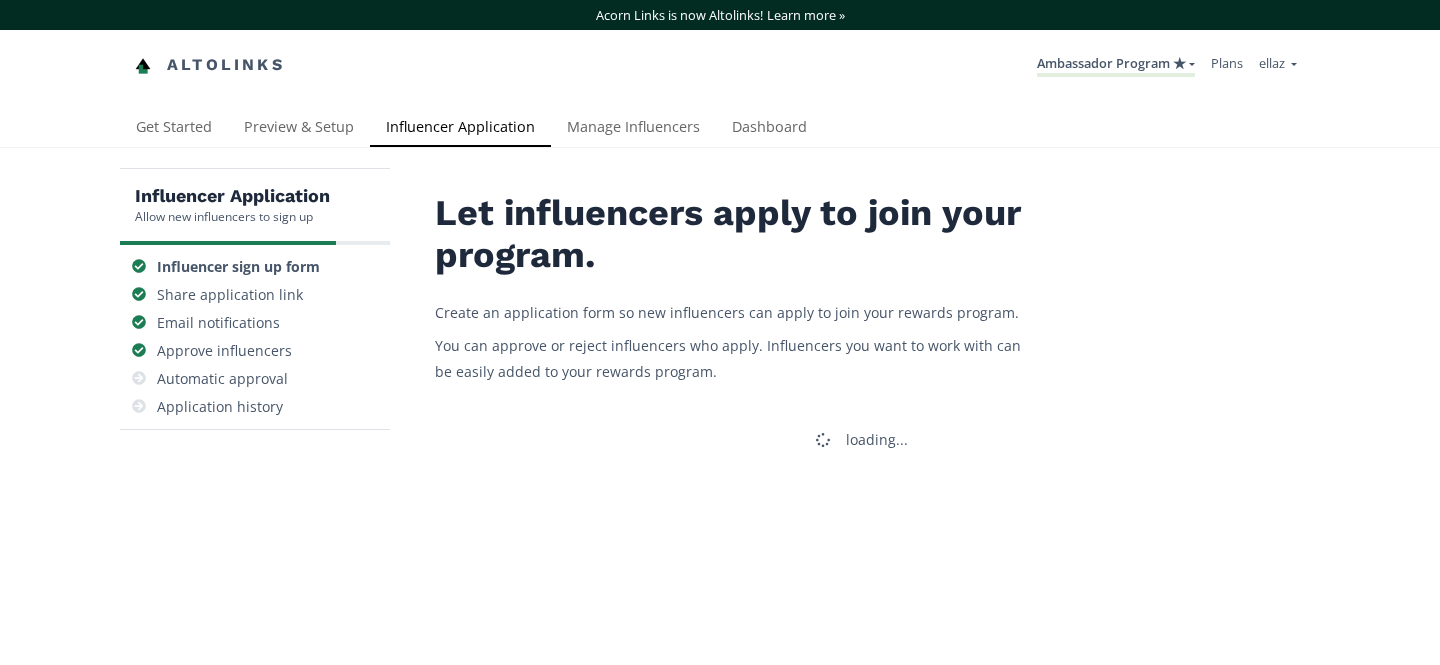 scroll, scrollTop: 0, scrollLeft: 0, axis: both 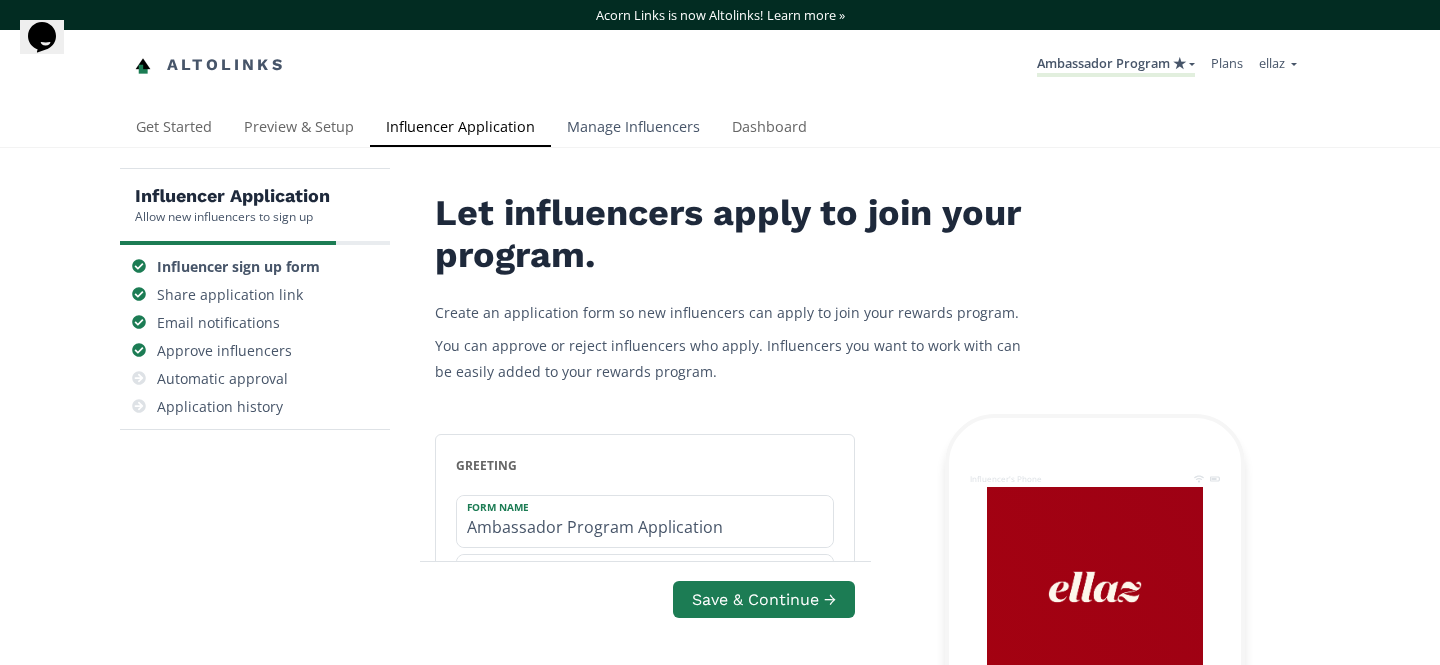 click on "Manage Influencers" at bounding box center (633, 129) 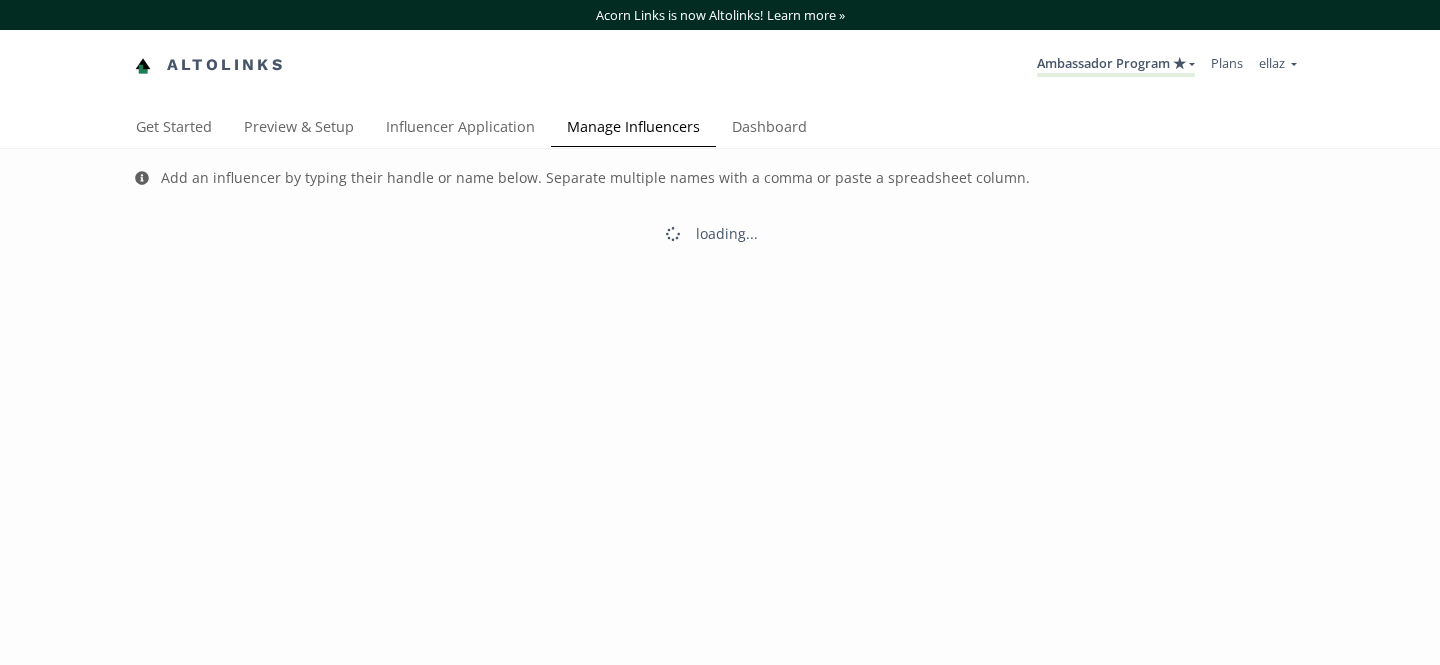 scroll, scrollTop: 0, scrollLeft: 0, axis: both 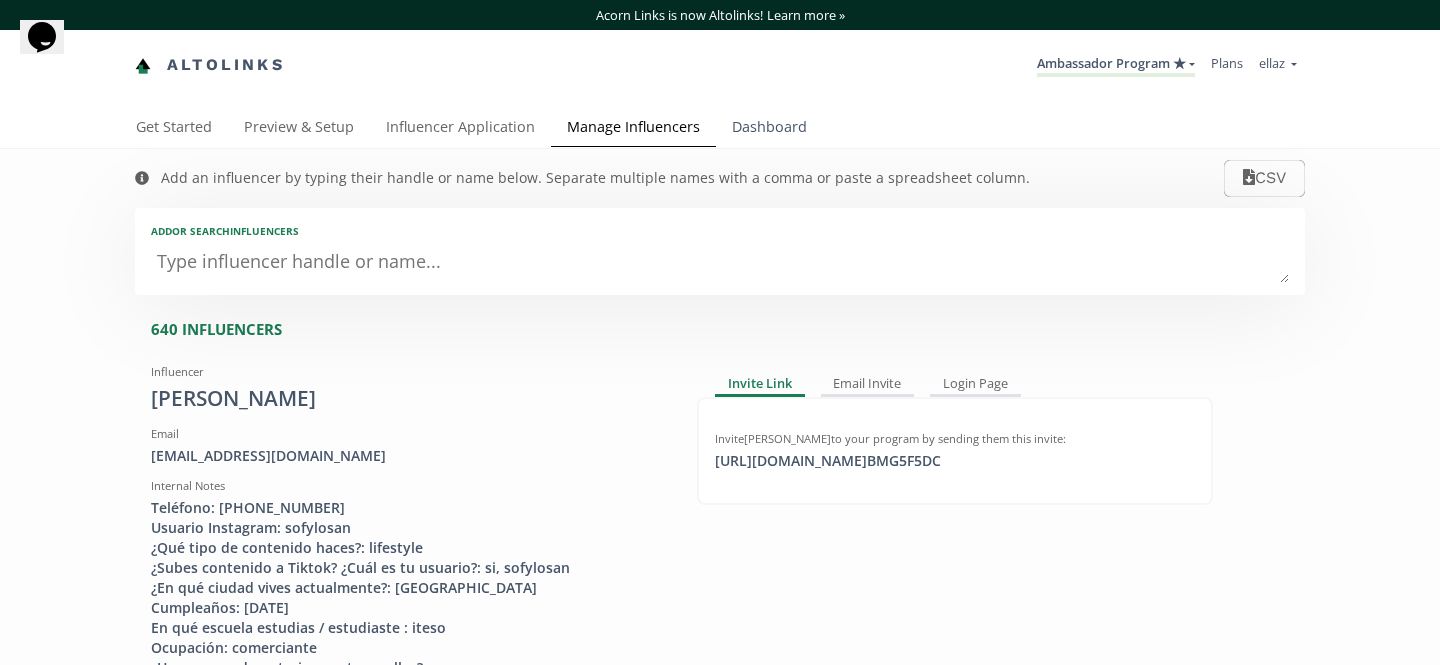 click on "Dashboard" at bounding box center [769, 129] 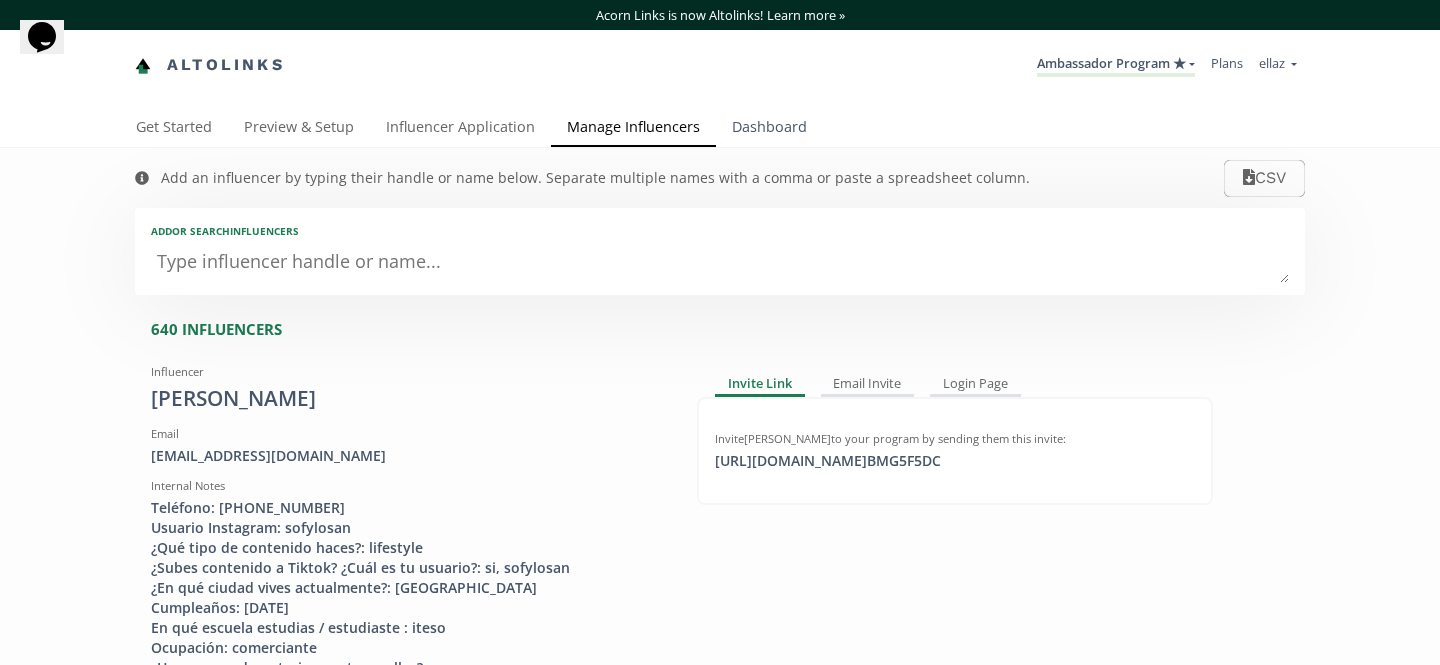 click on "Dashboard" at bounding box center [769, 129] 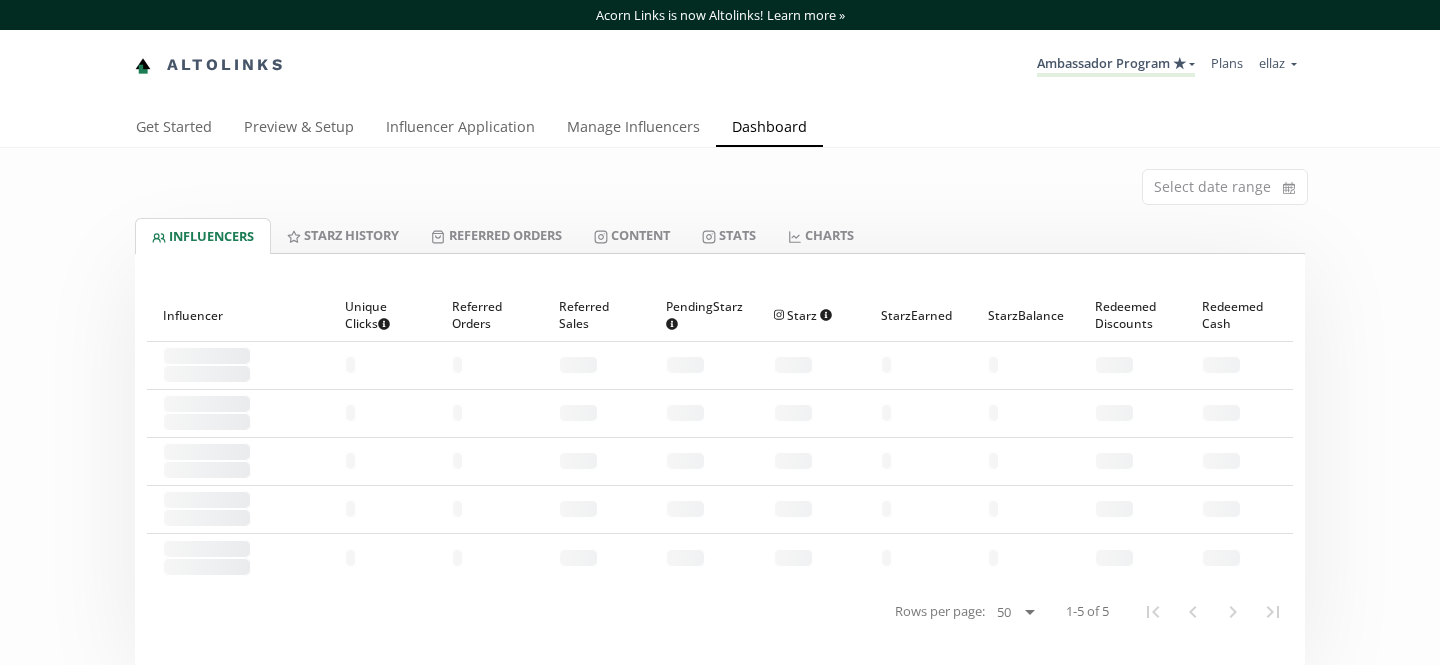 scroll, scrollTop: 0, scrollLeft: 0, axis: both 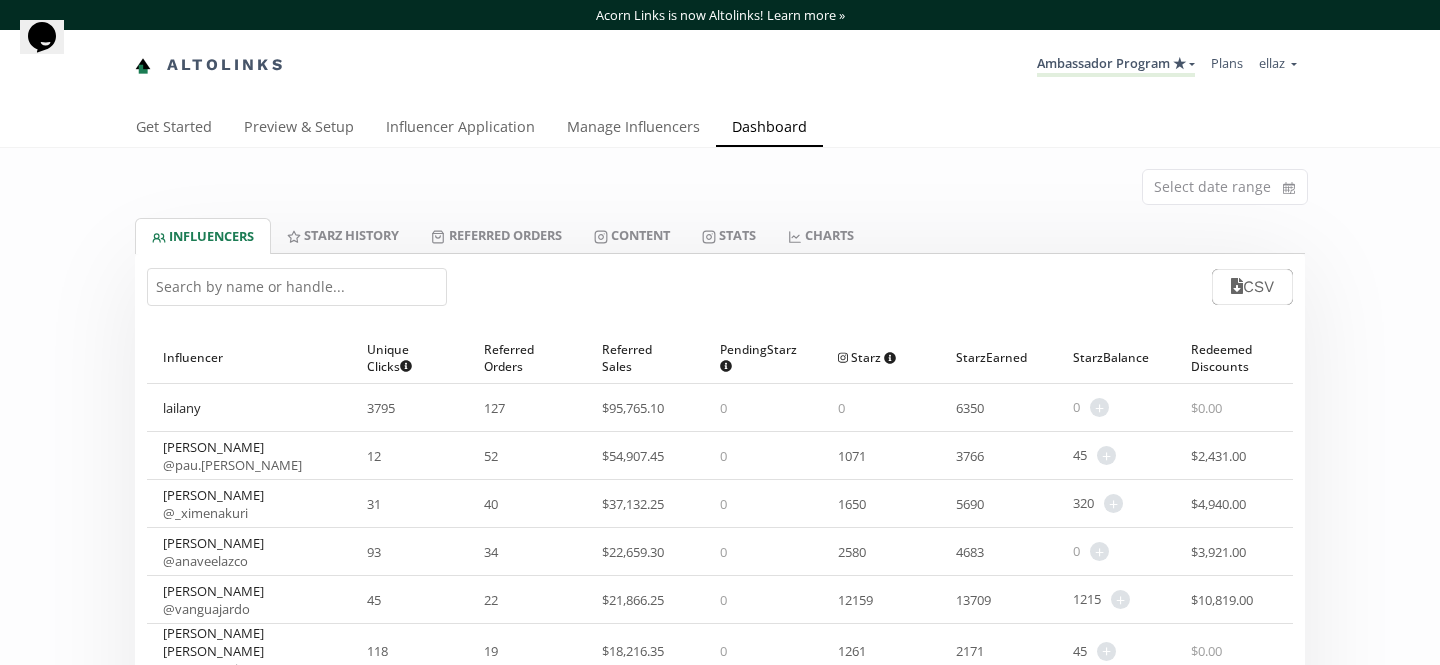 click at bounding box center [297, 287] 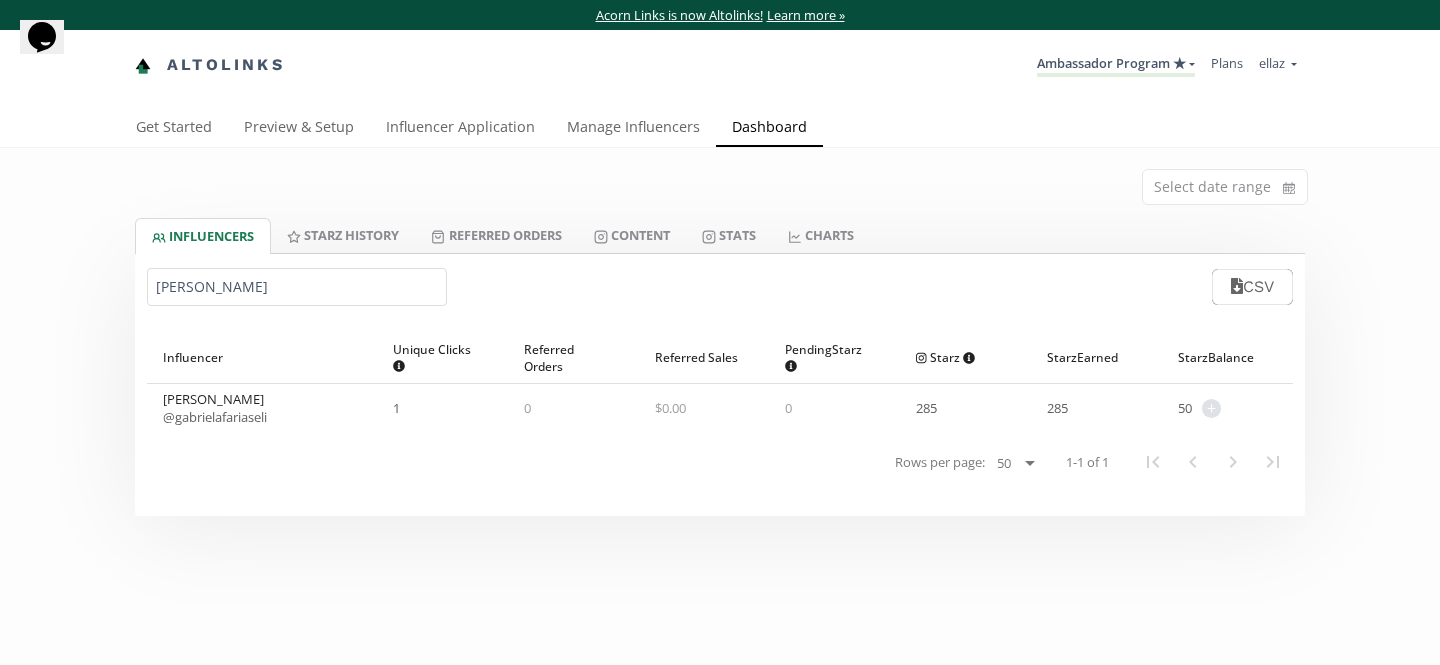type on "gabriela f" 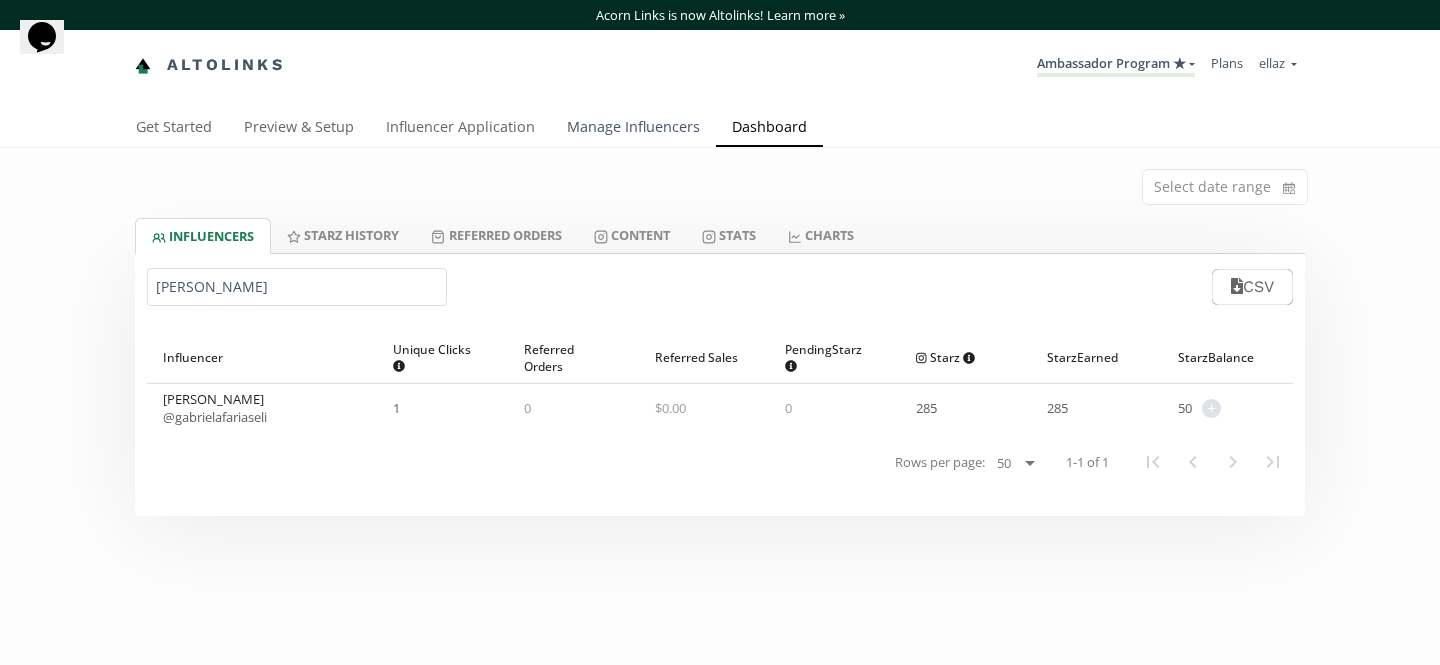 click on "Manage Influencers" at bounding box center [633, 129] 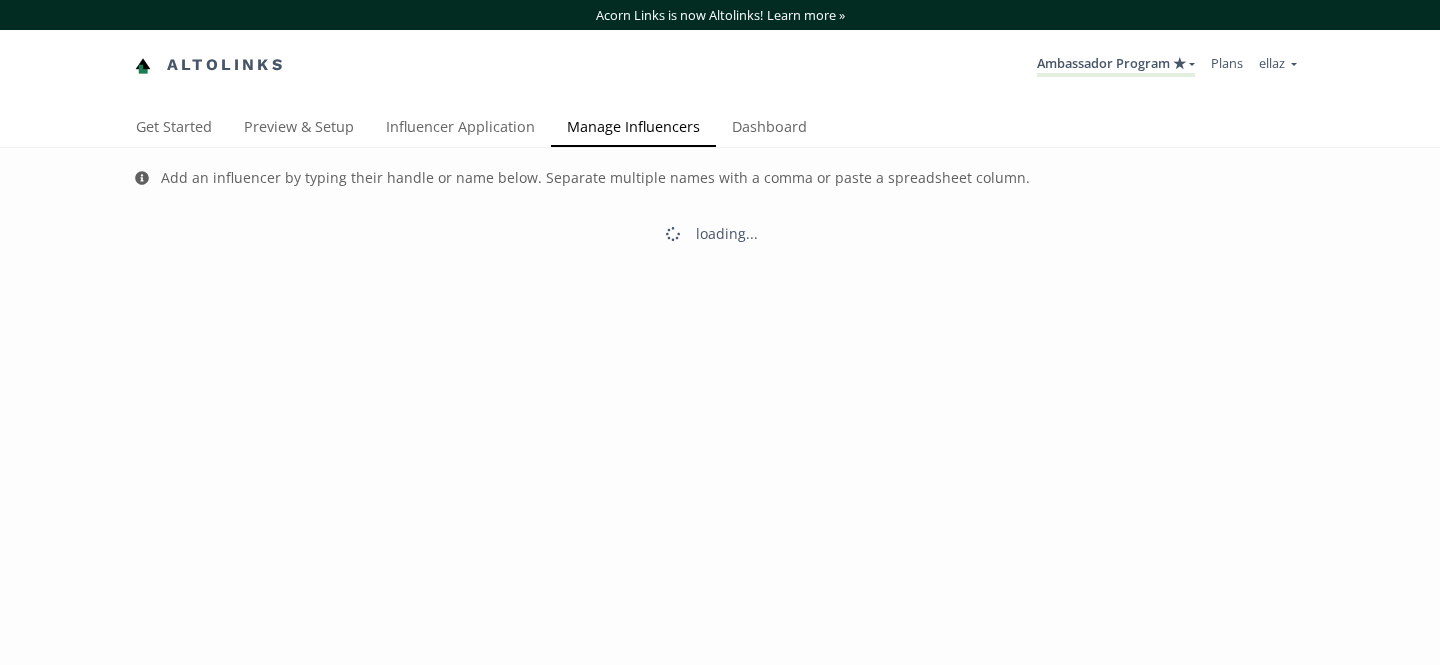 scroll, scrollTop: 0, scrollLeft: 0, axis: both 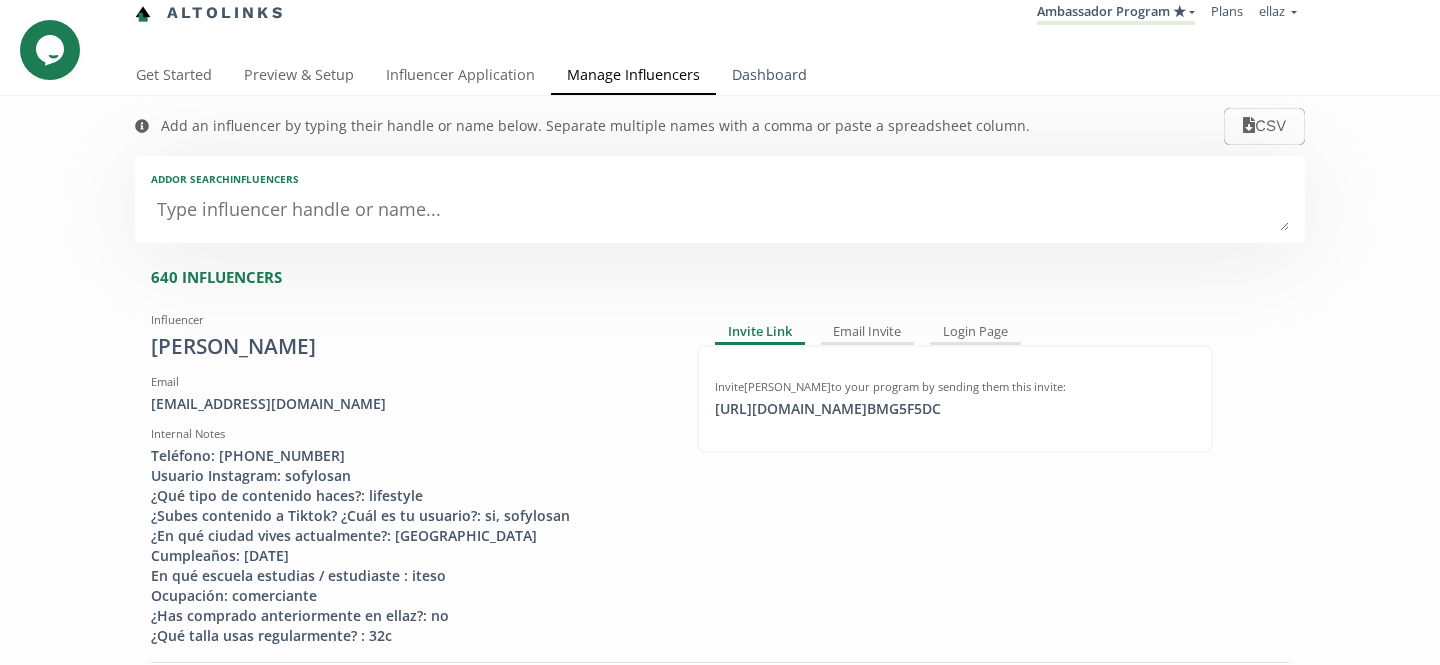 click on "Dashboard" at bounding box center (769, 77) 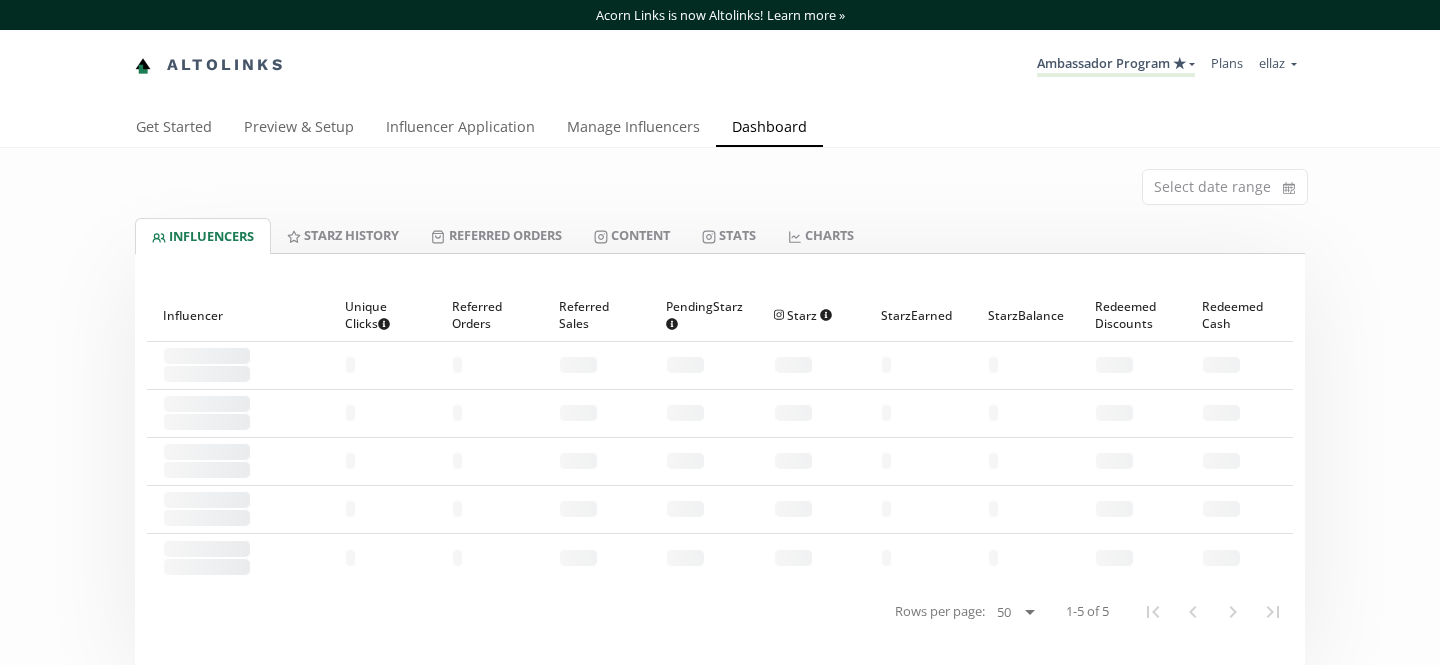 scroll, scrollTop: 0, scrollLeft: 0, axis: both 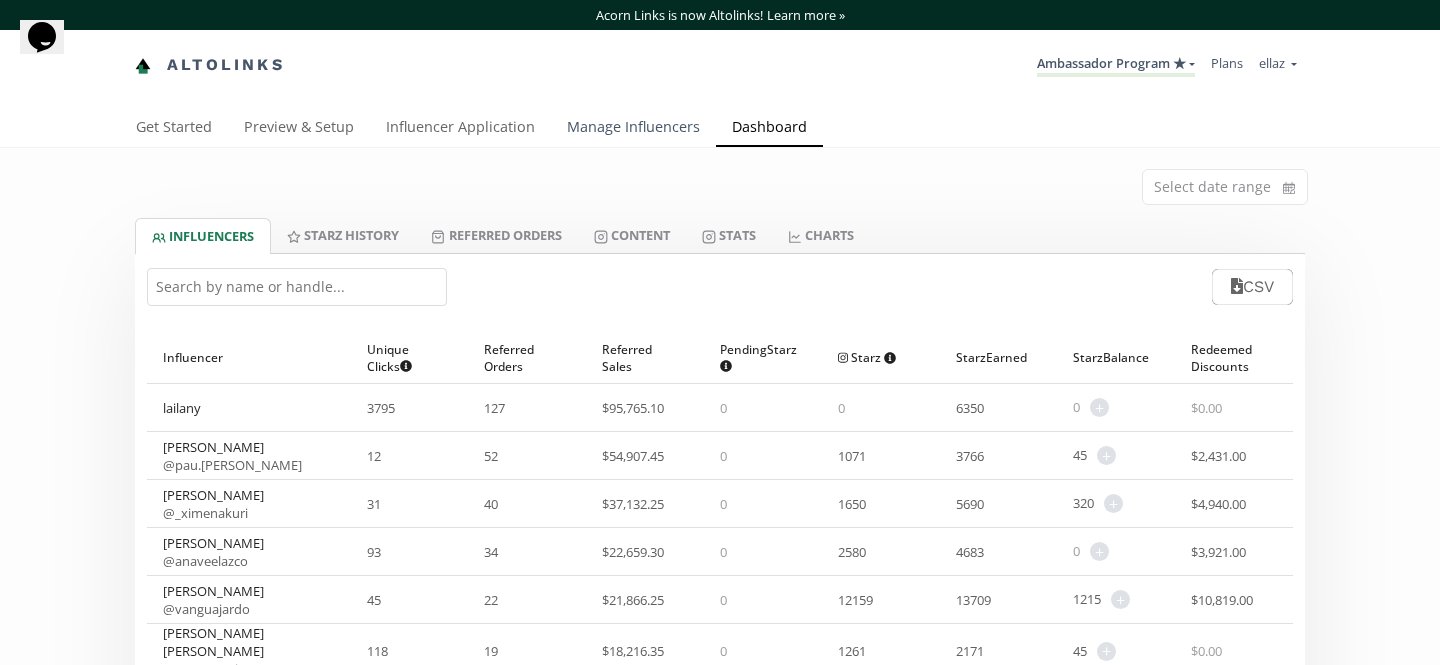 click on "Manage Influencers" at bounding box center [633, 129] 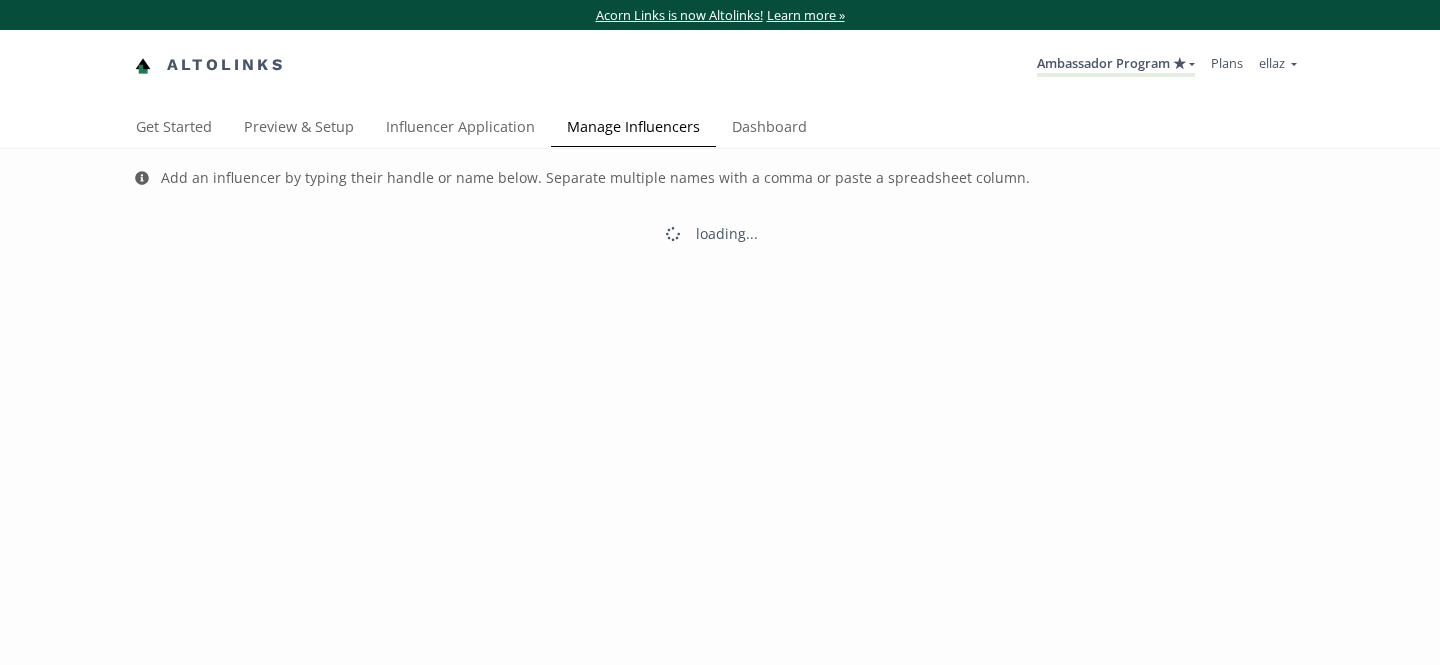 scroll, scrollTop: 0, scrollLeft: 0, axis: both 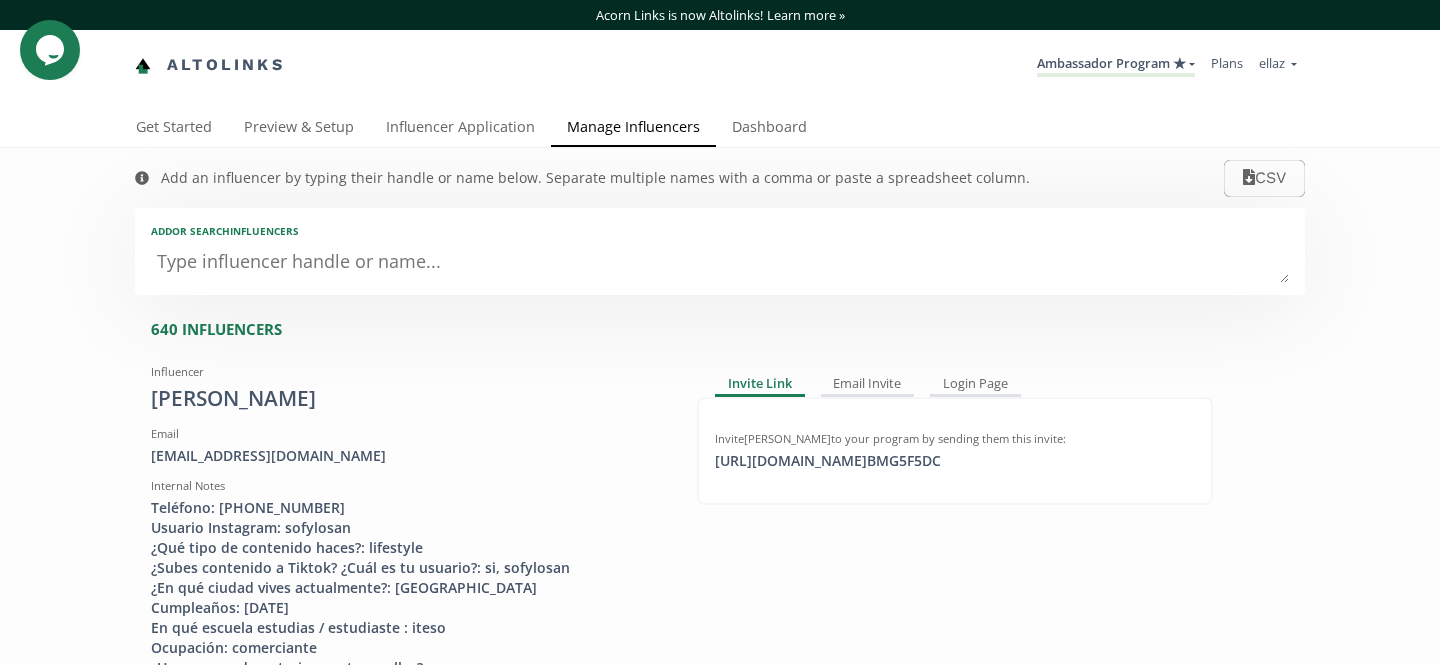 click at bounding box center (720, 263) 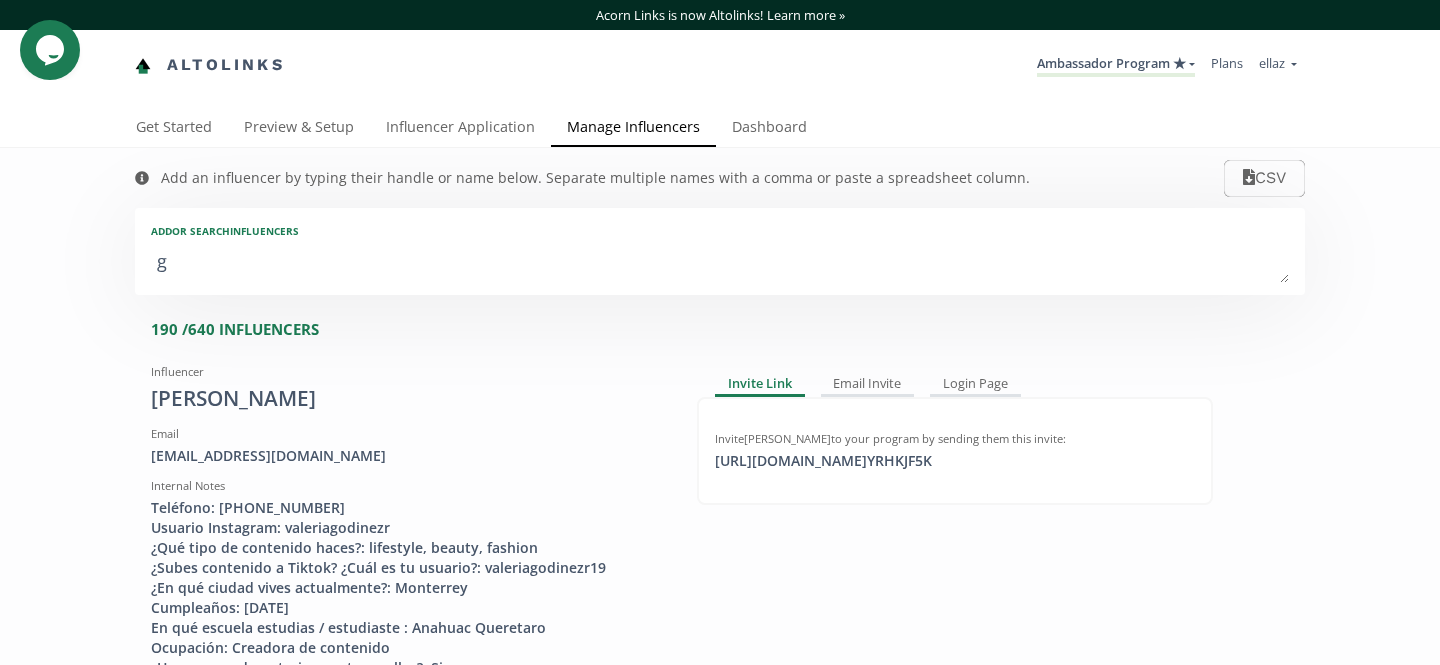 type on "ga" 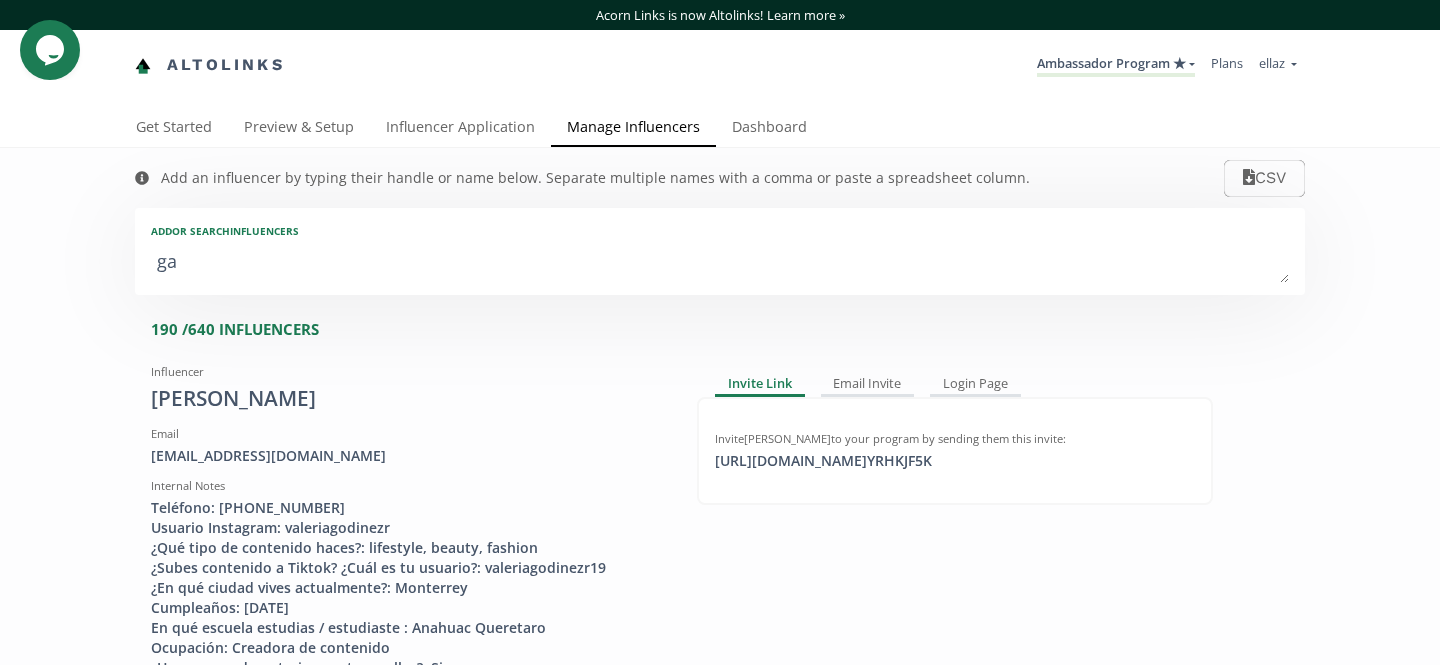 type on "gab" 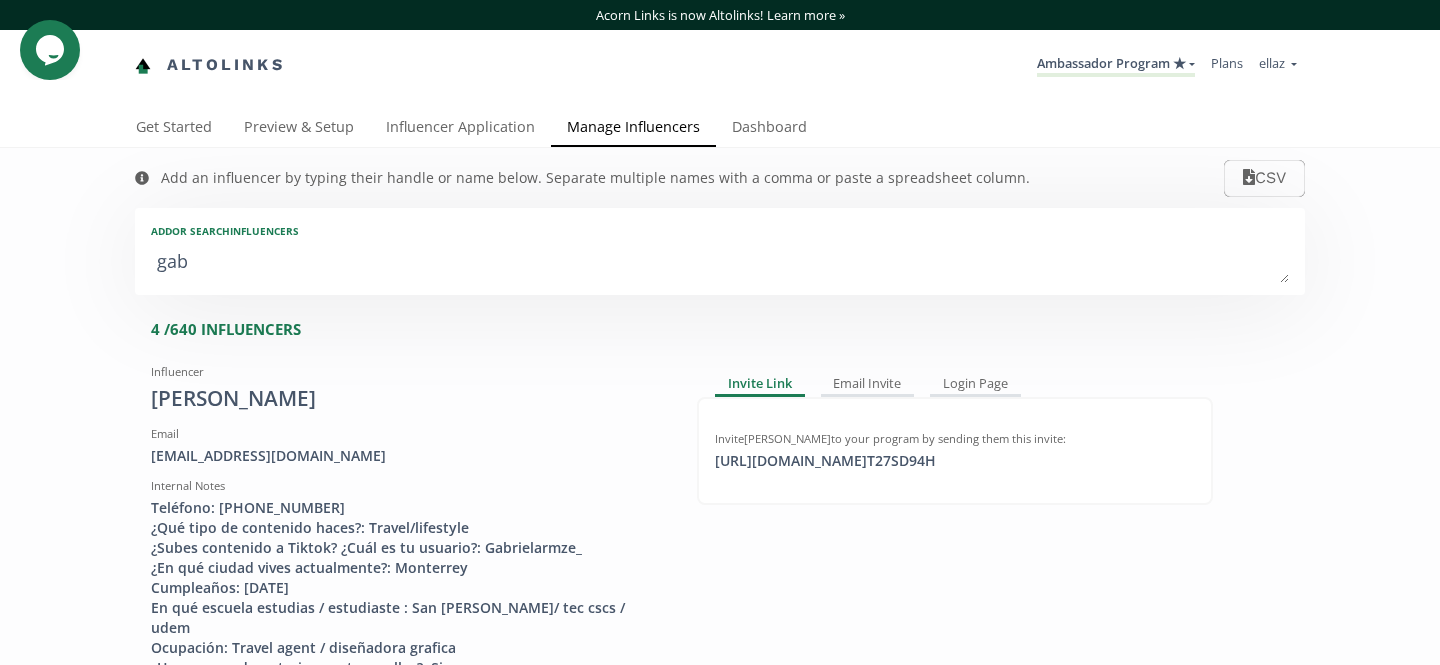 type on "gabr" 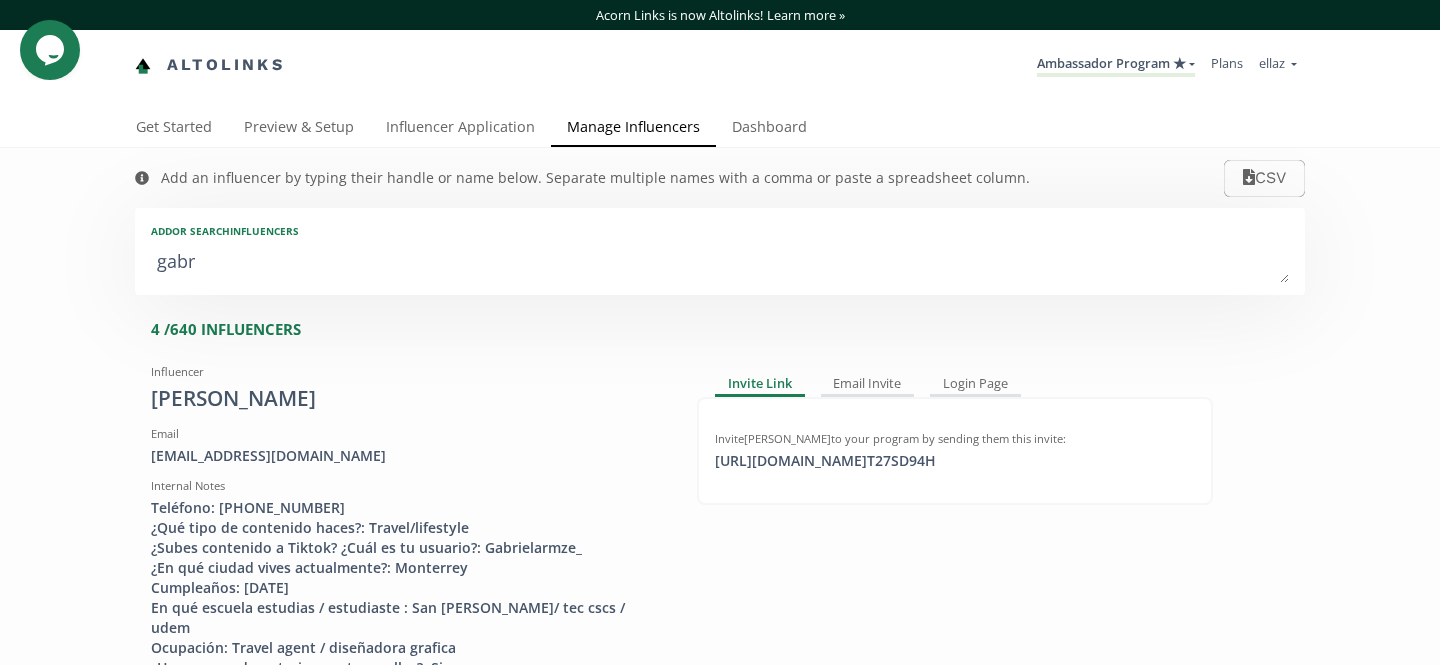 type on "gabri" 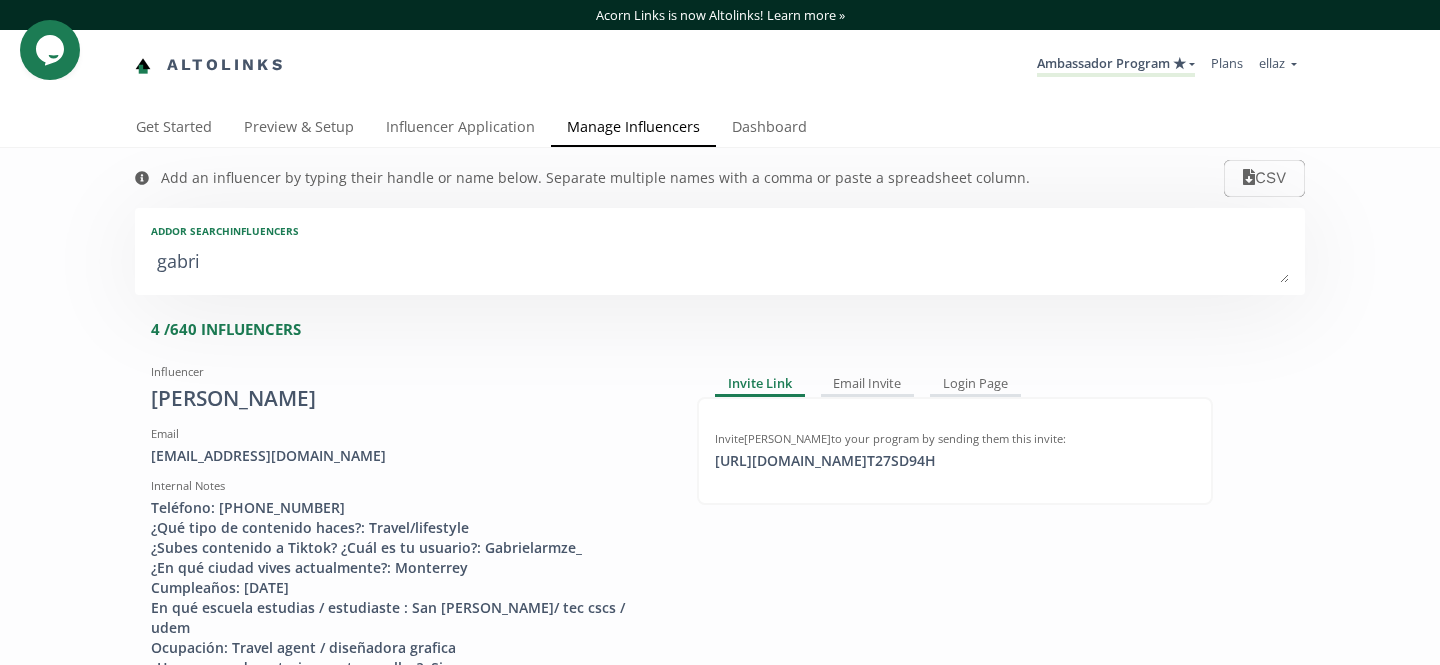 type on "gabrie" 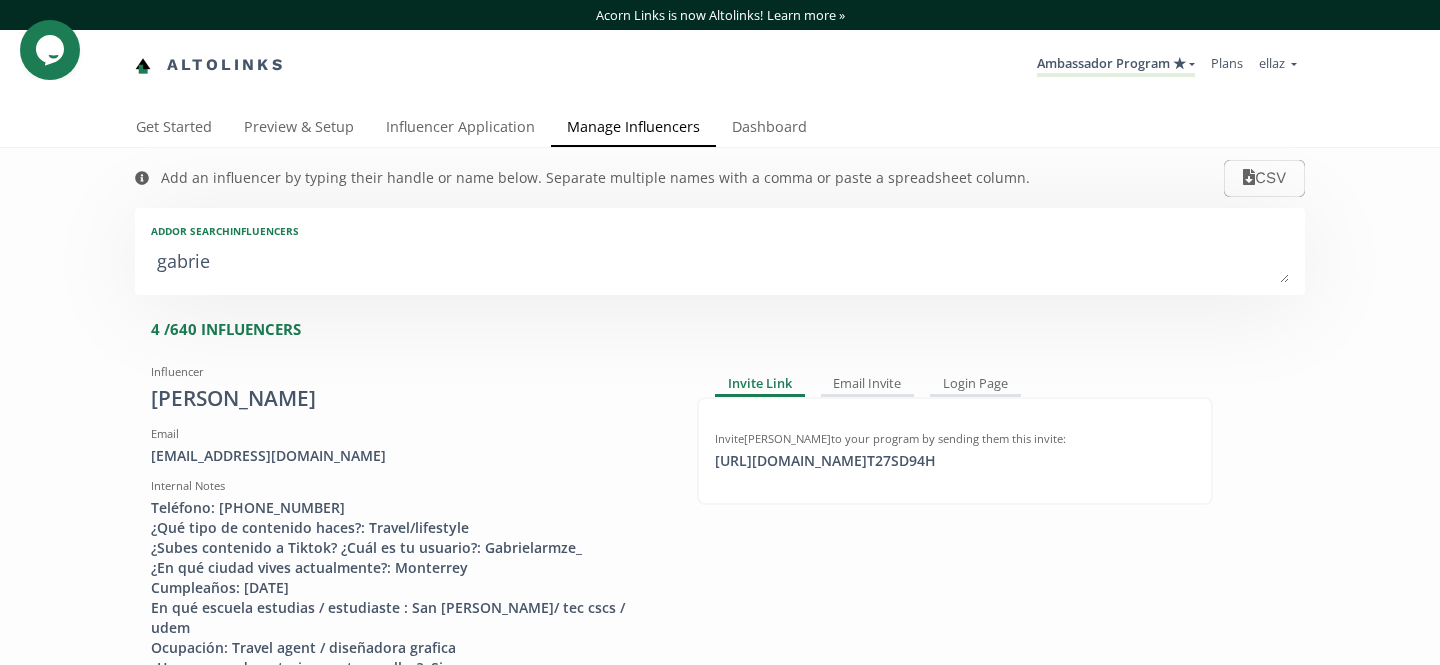 type on "gabrie" 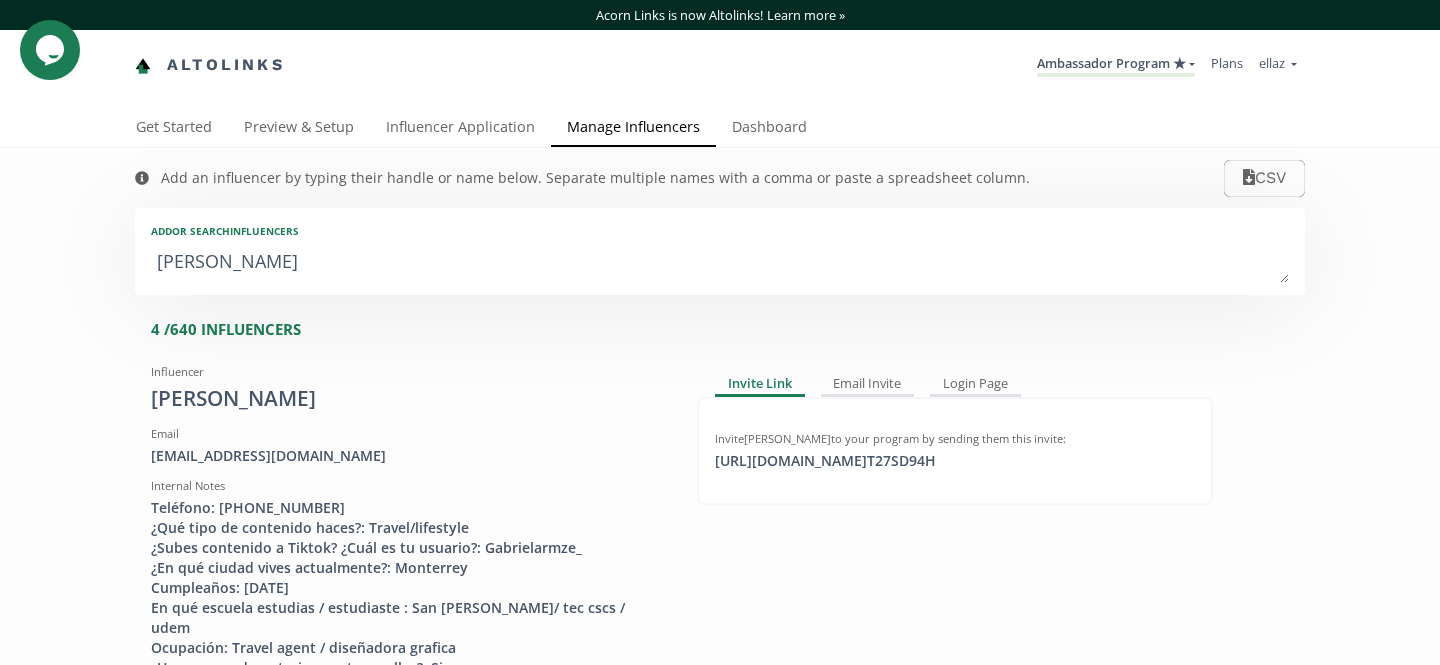 type on "gabriela" 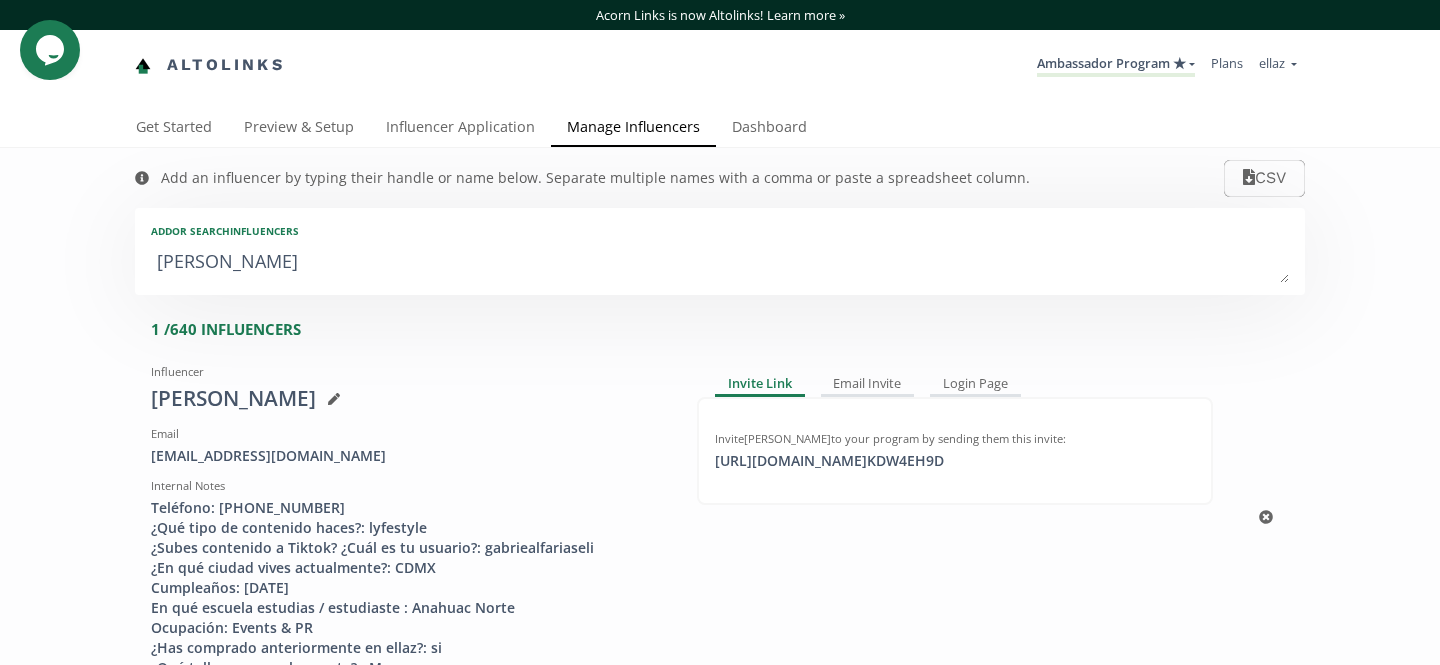 type on "gabriela fa" 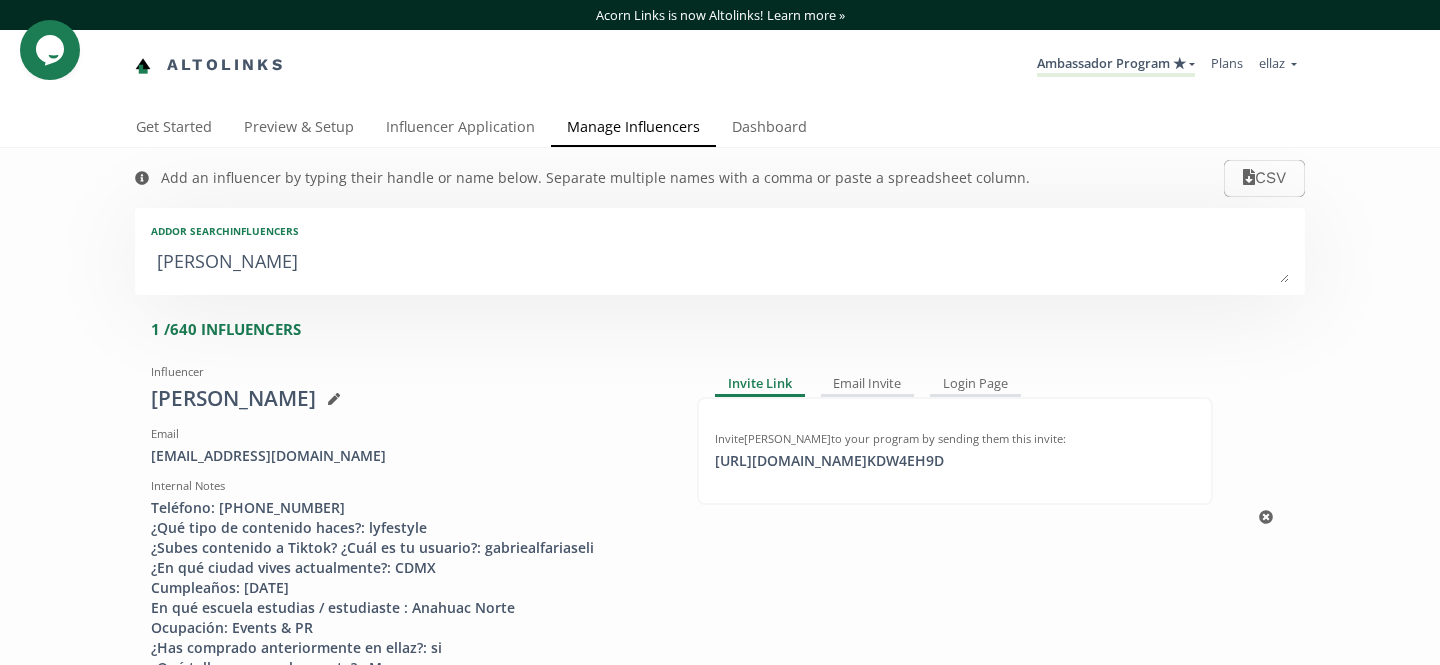 type on "gabriela far" 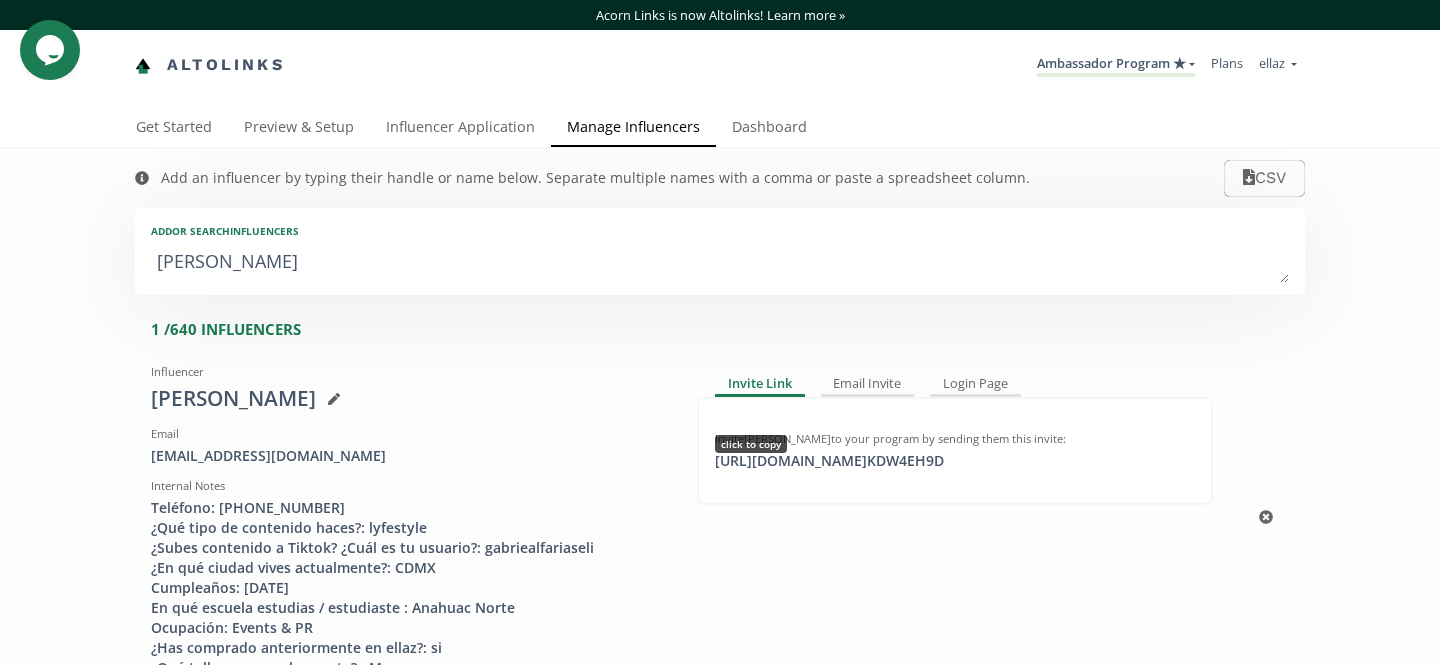 type on "gabriela fari" 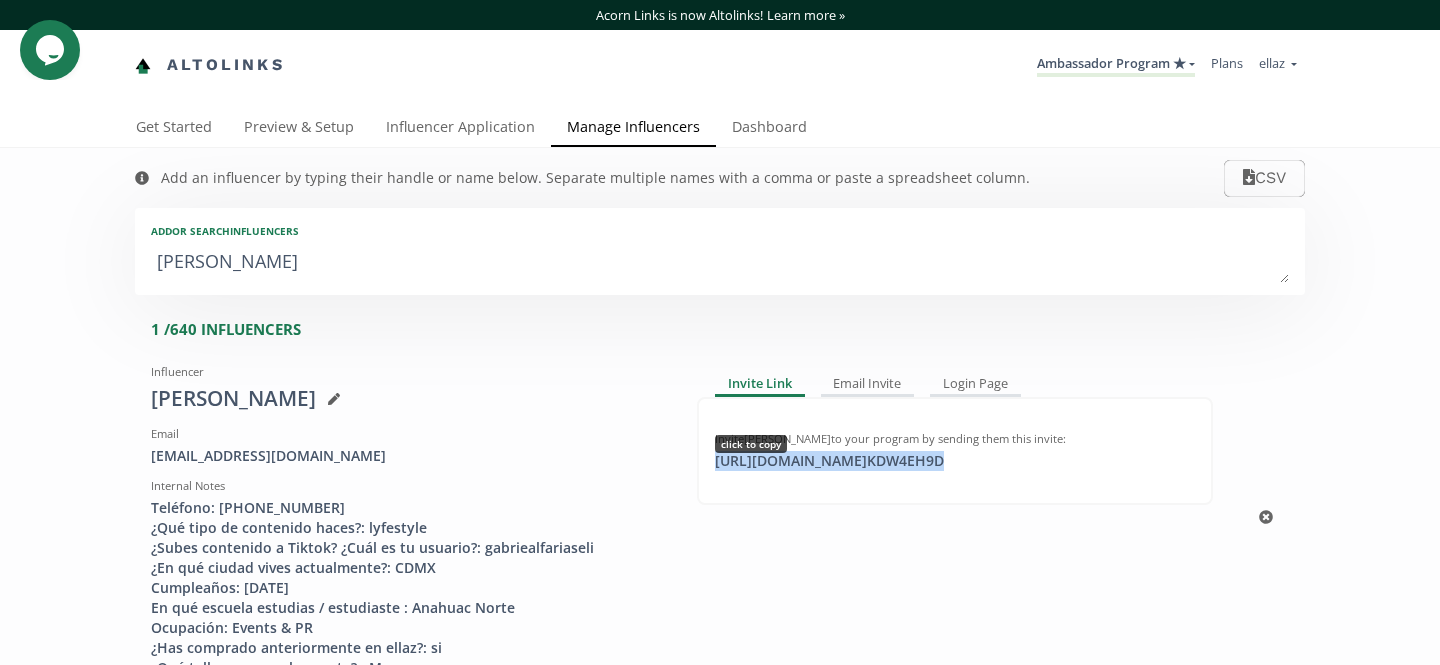 click on "https://app.altolinks.com/invite/ KDW4EH9D click to copy" at bounding box center [829, 461] 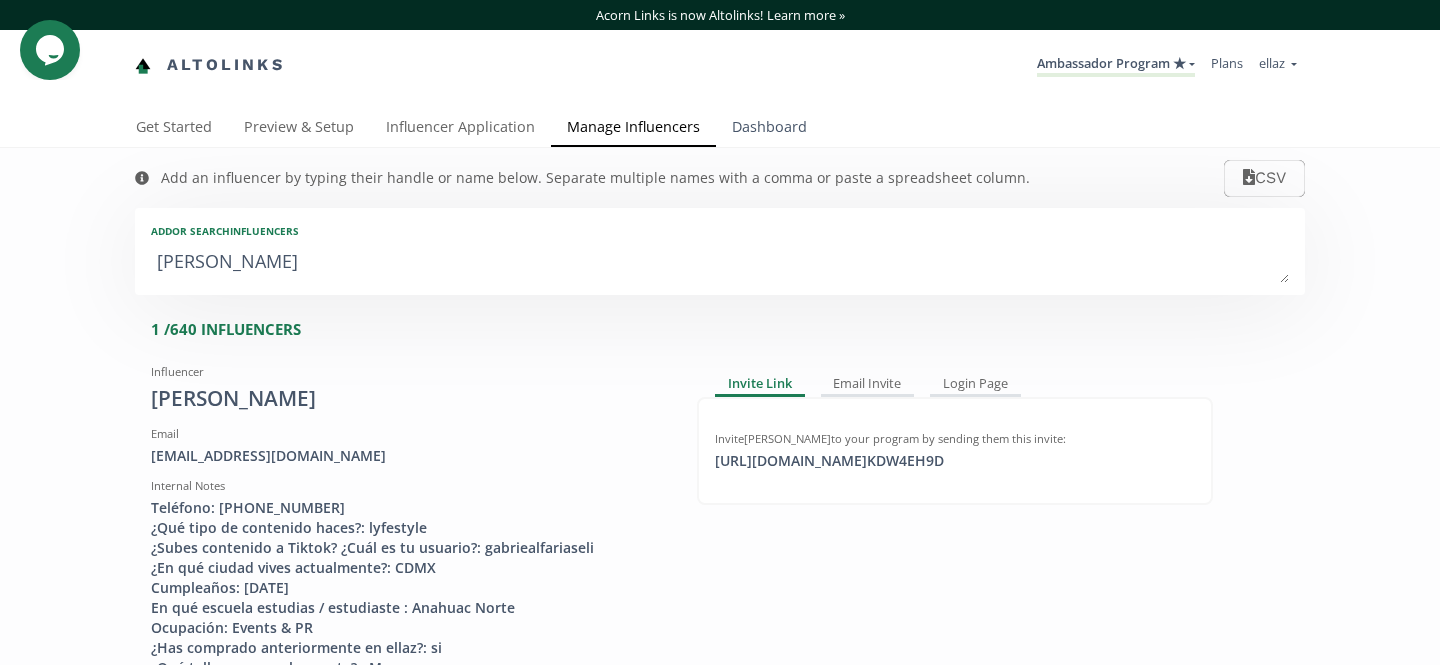 drag, startPoint x: 770, startPoint y: 151, endPoint x: 767, endPoint y: 141, distance: 10.440307 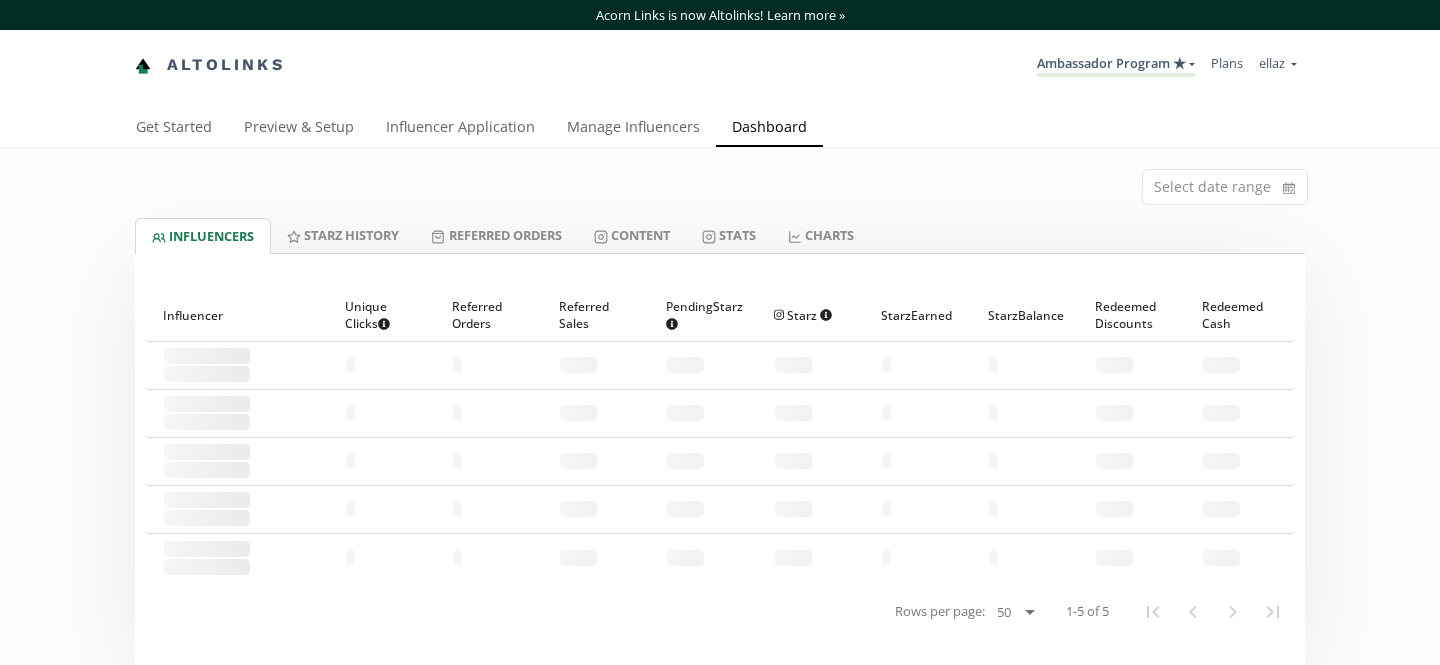 scroll, scrollTop: 0, scrollLeft: 0, axis: both 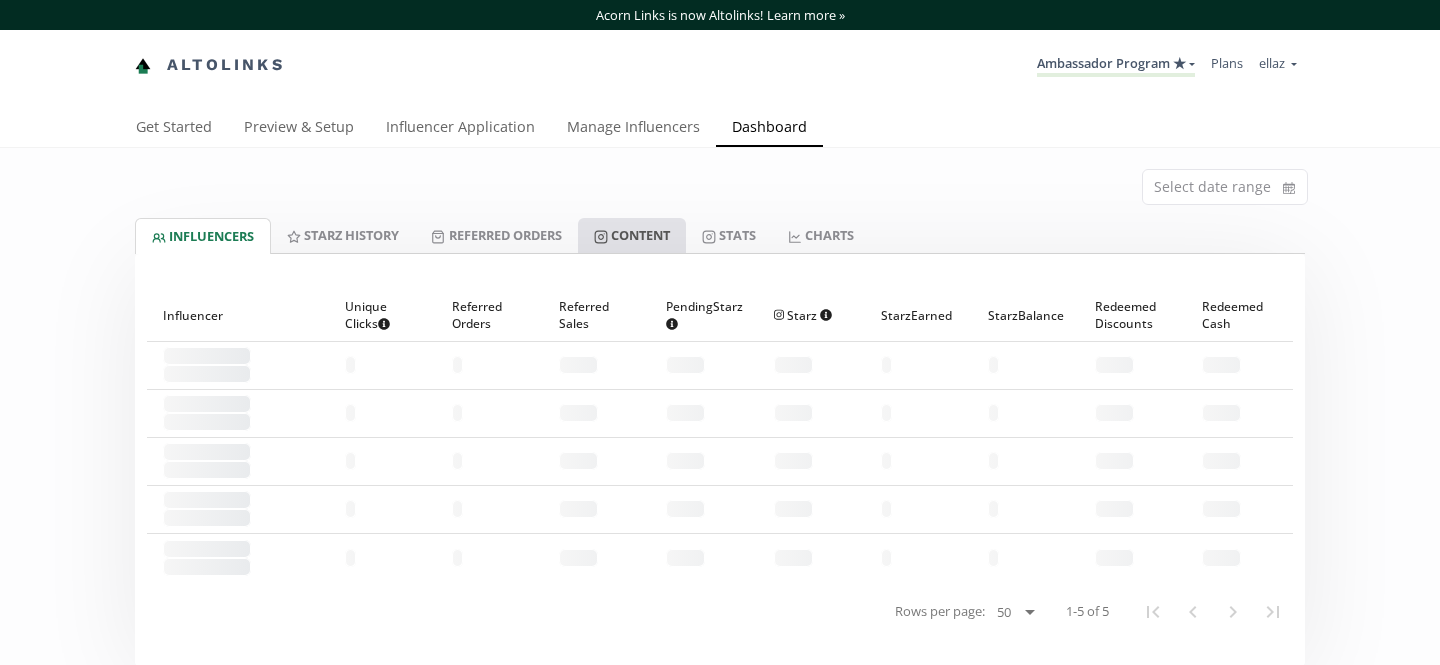 click on "Content" at bounding box center (632, 235) 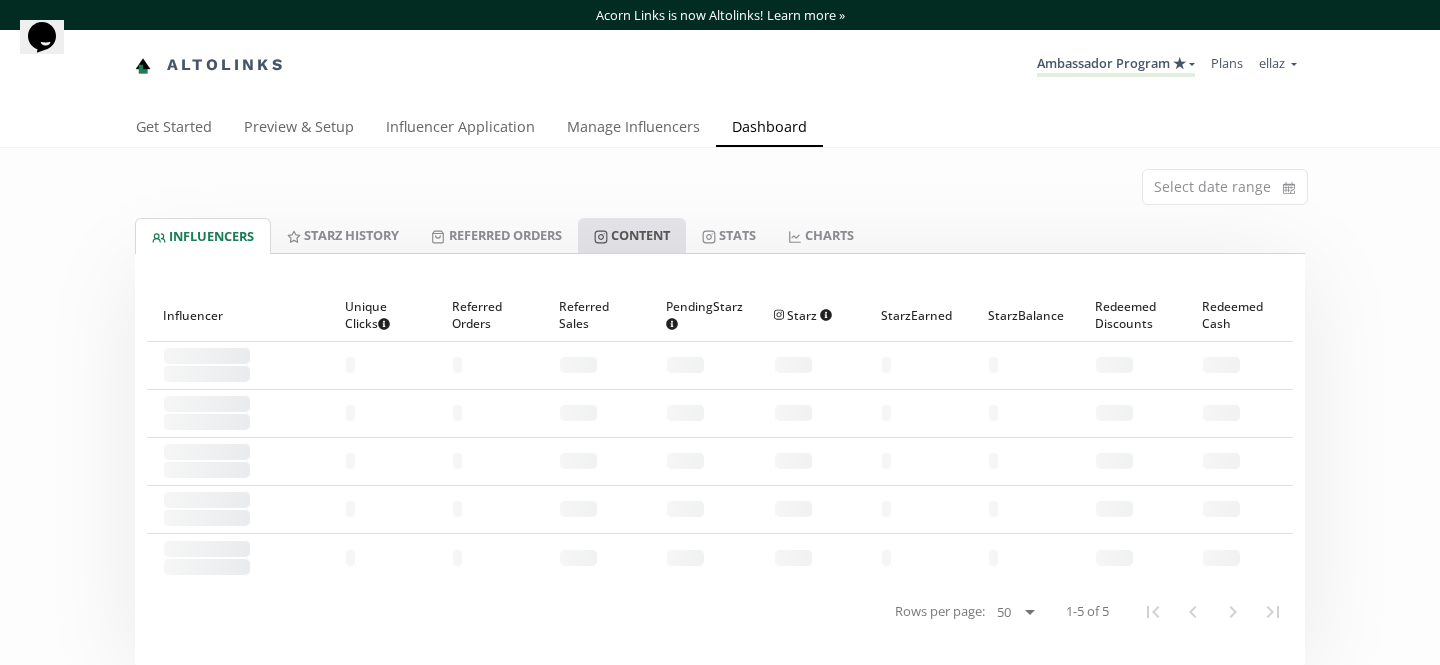 scroll, scrollTop: 0, scrollLeft: 0, axis: both 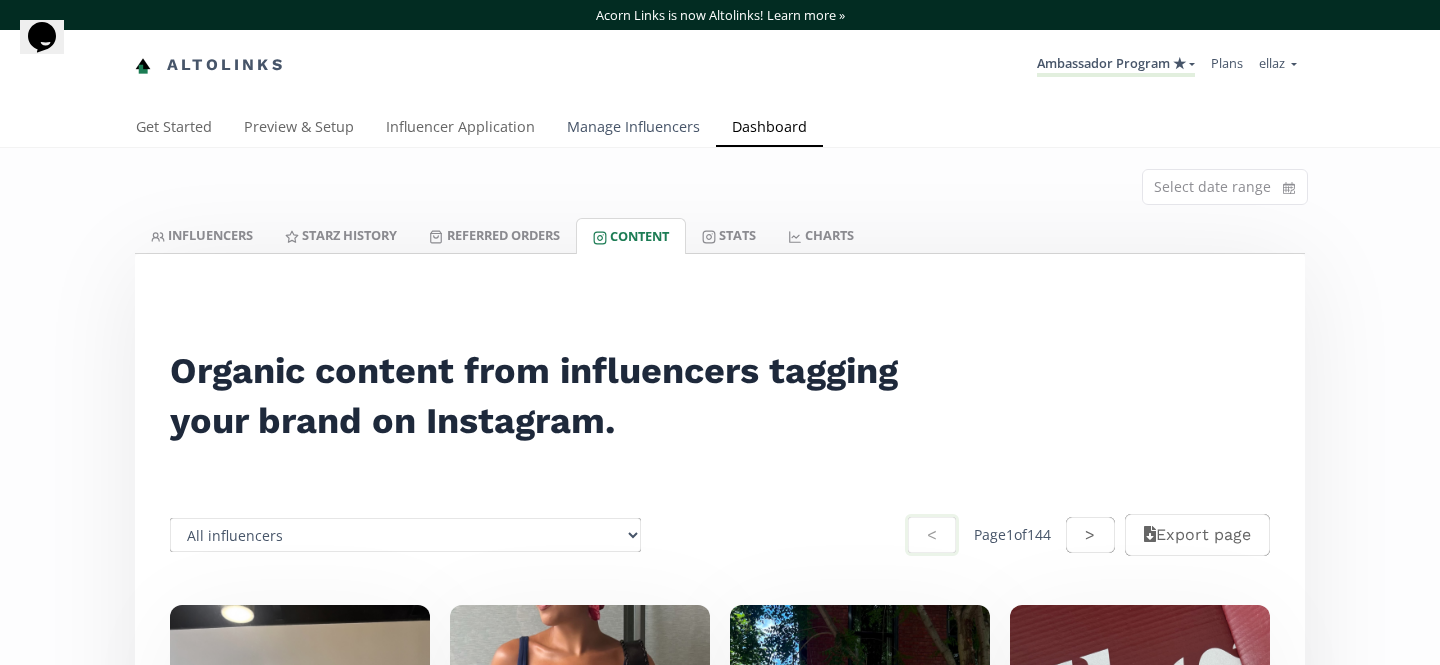 click on "Manage Influencers" at bounding box center [633, 129] 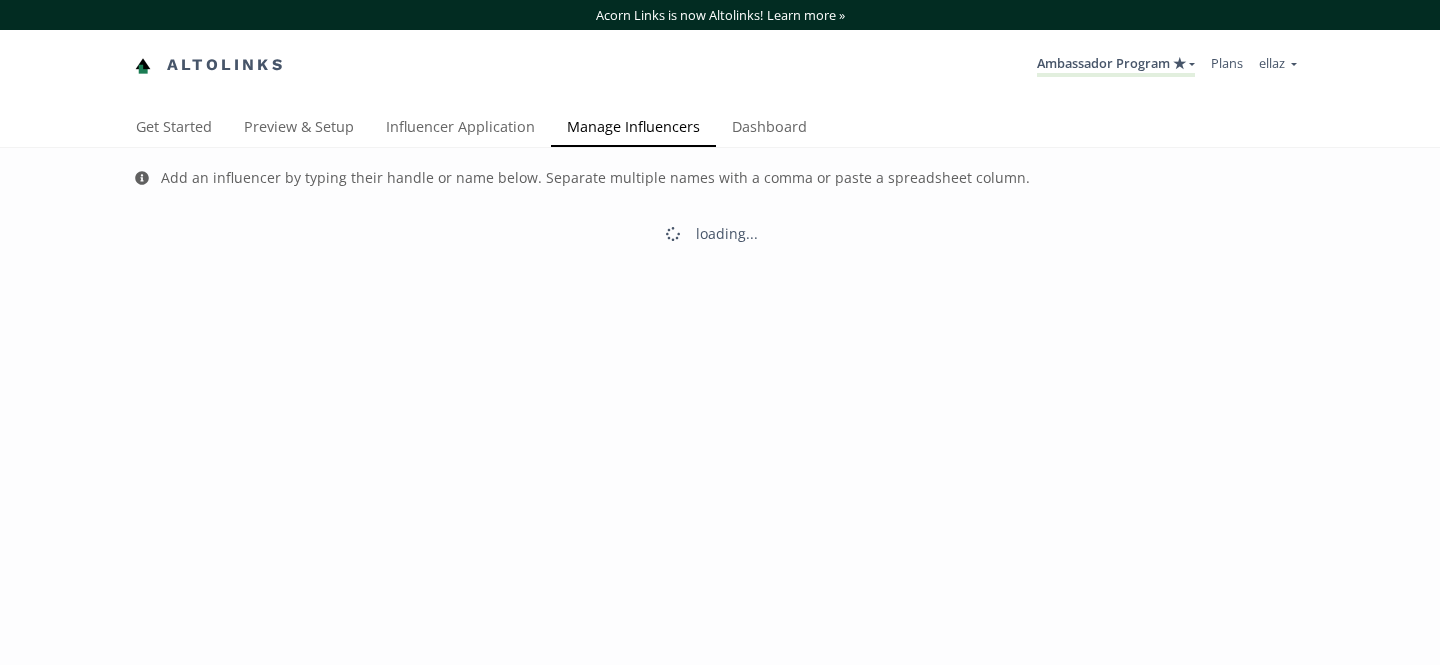 scroll, scrollTop: 0, scrollLeft: 0, axis: both 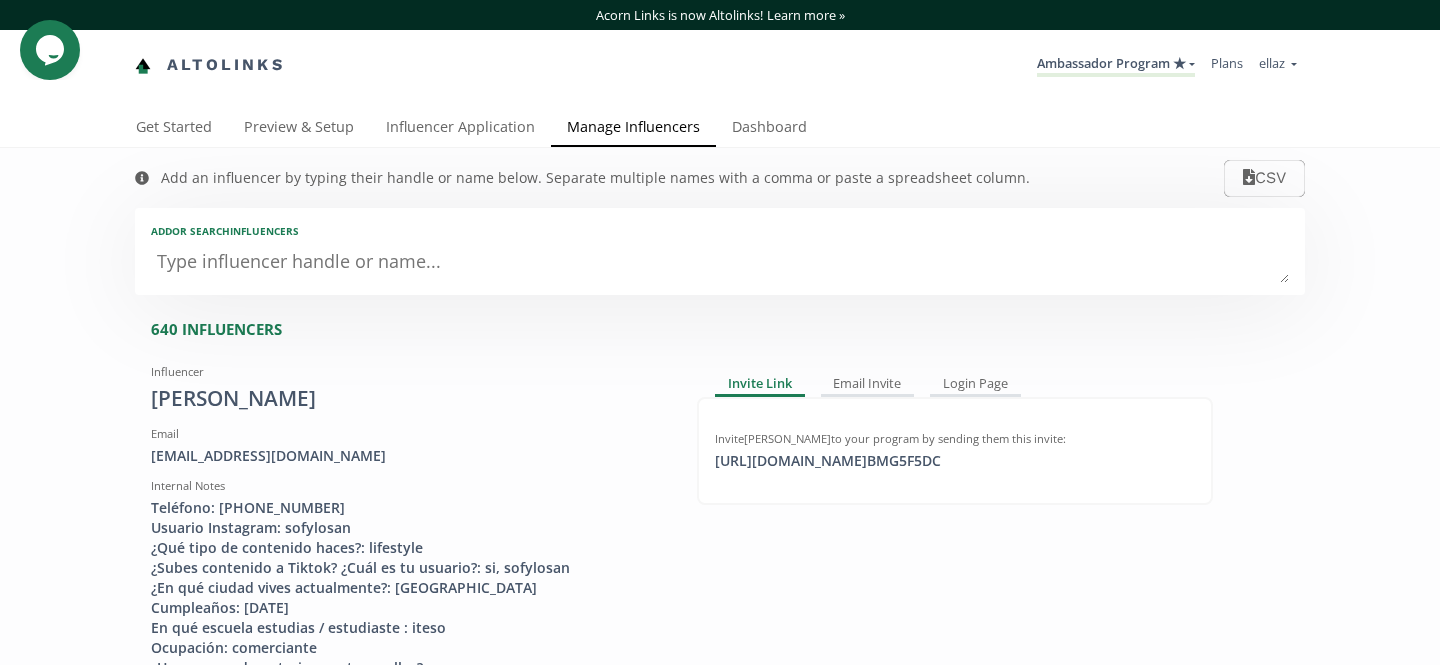 click at bounding box center [720, 263] 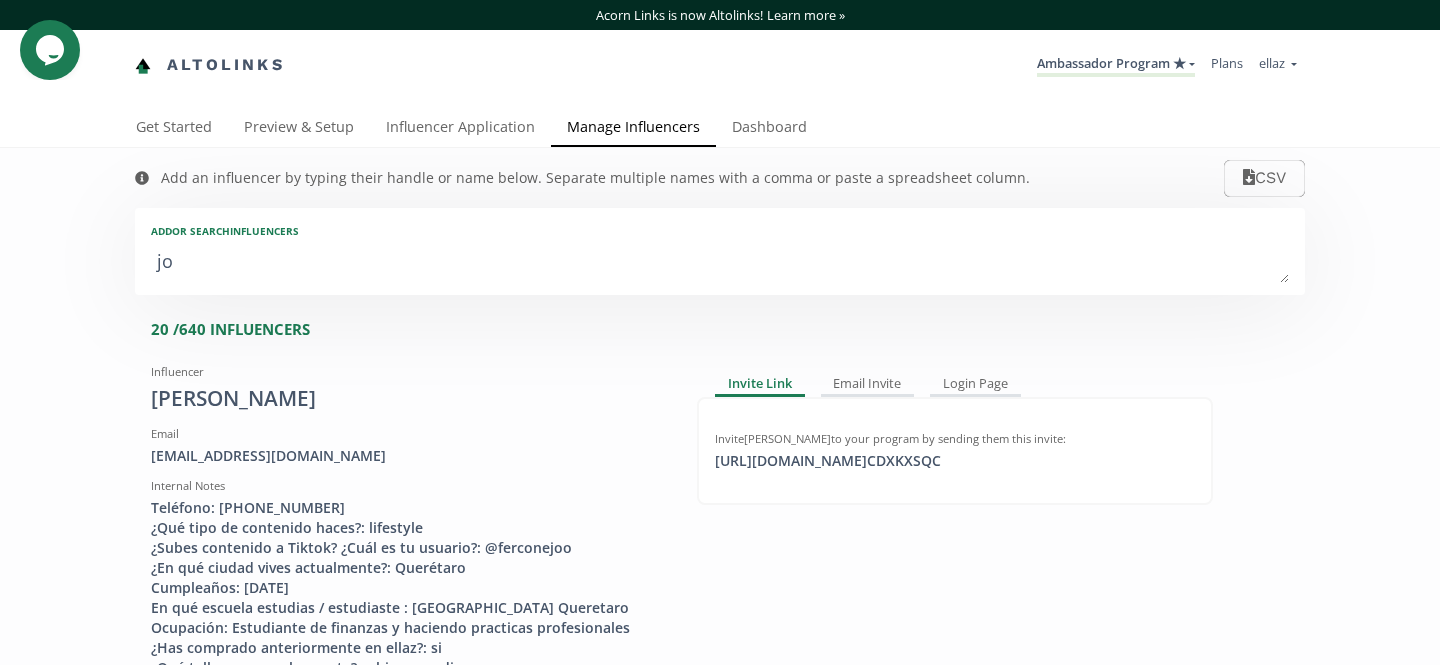 type on "jom" 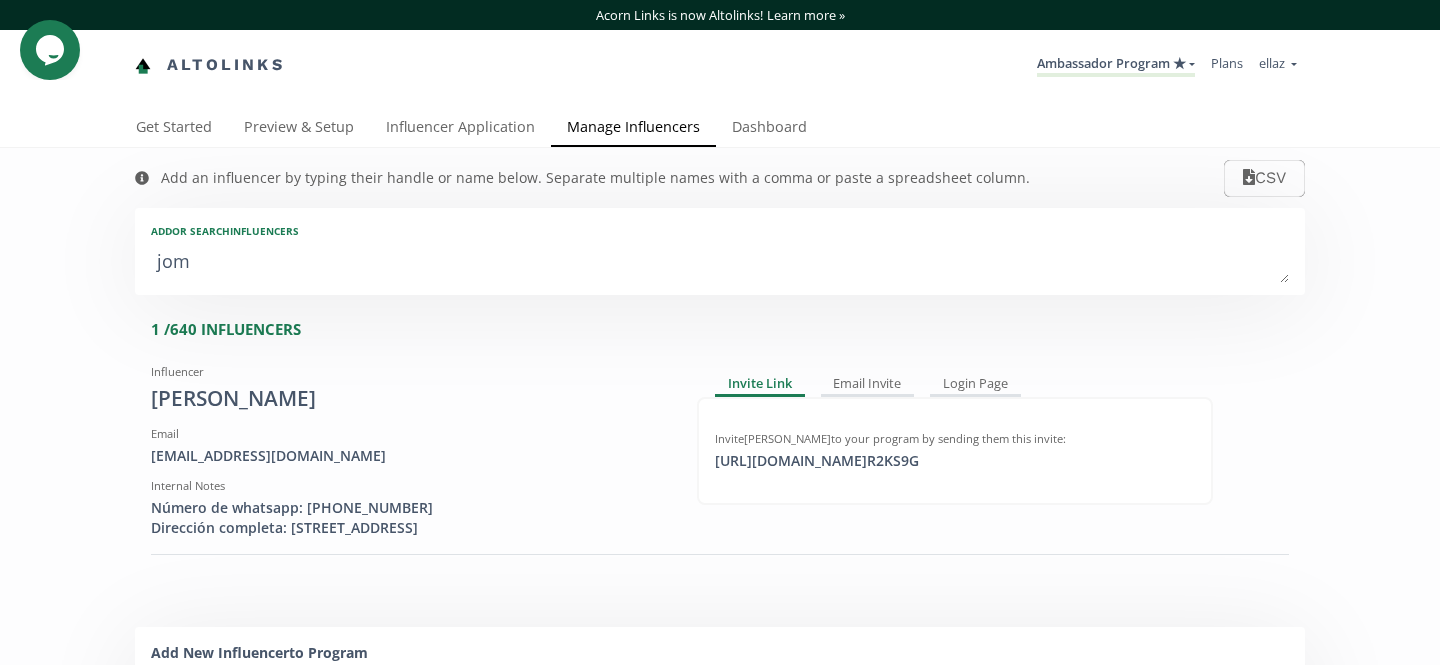 type on "joma" 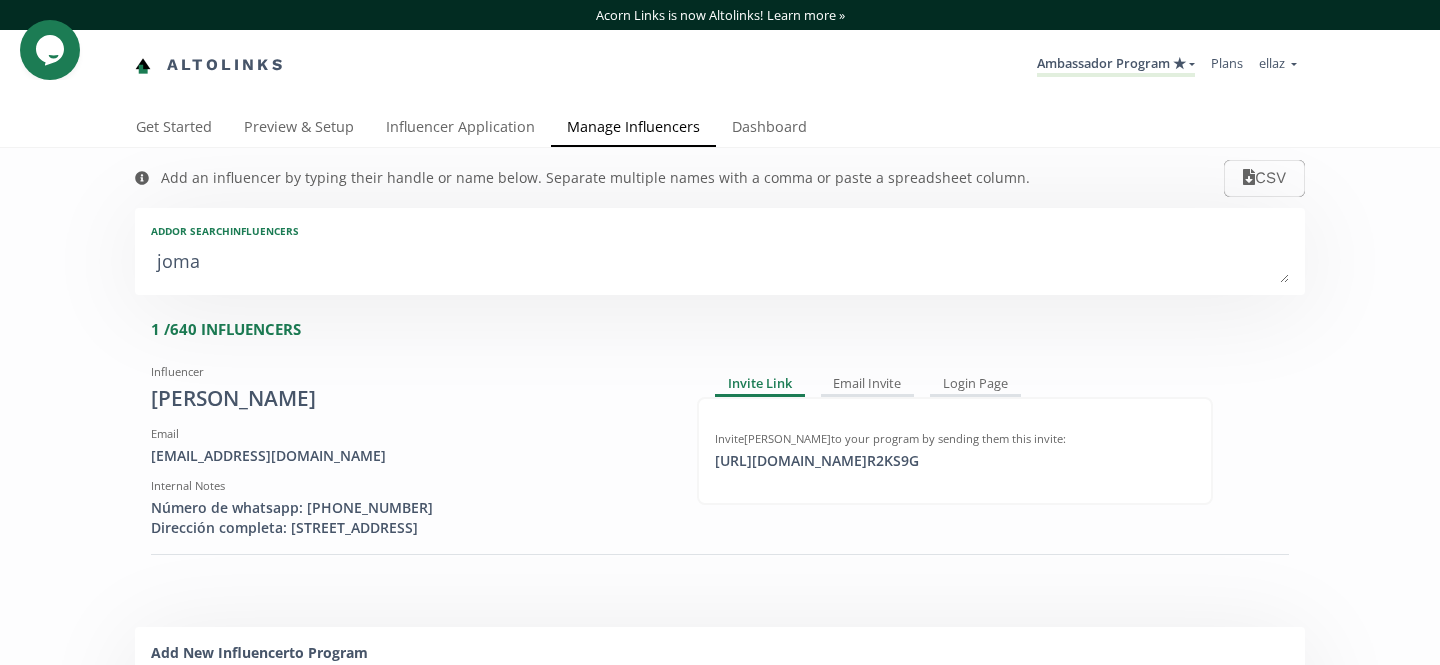 type on "joma" 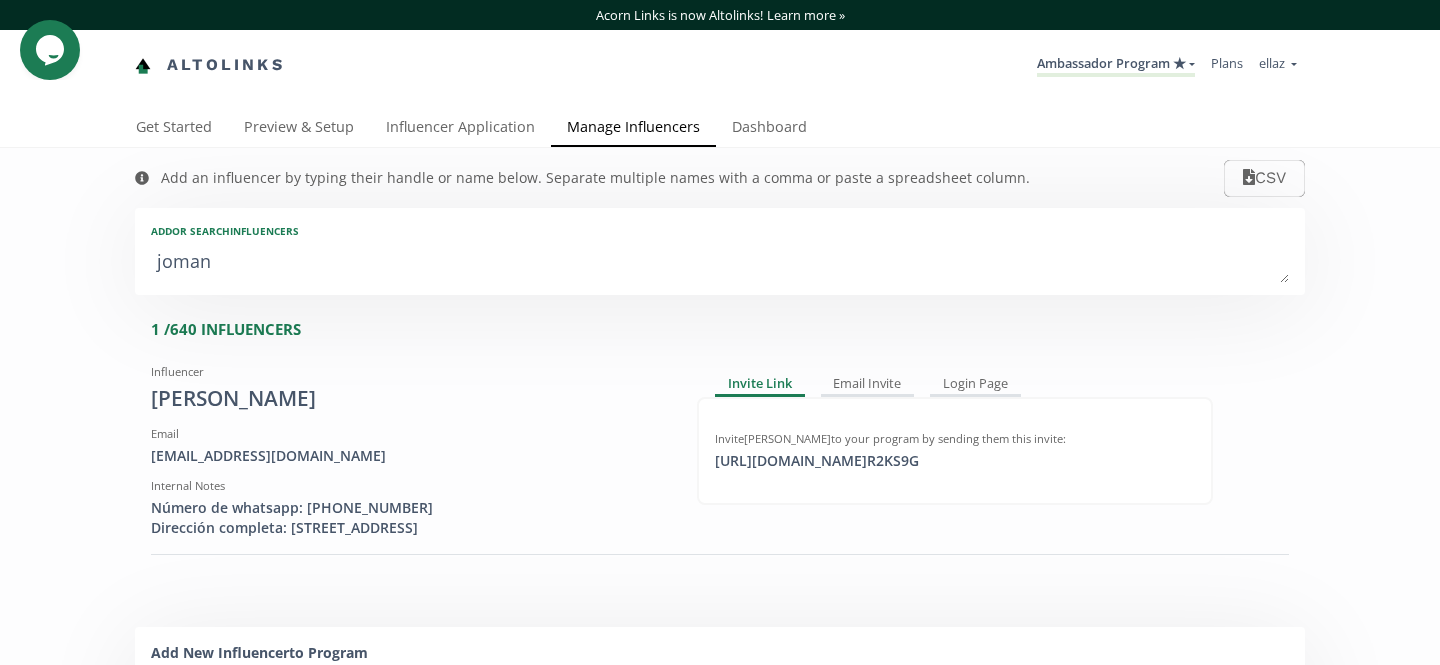 type on "jomana" 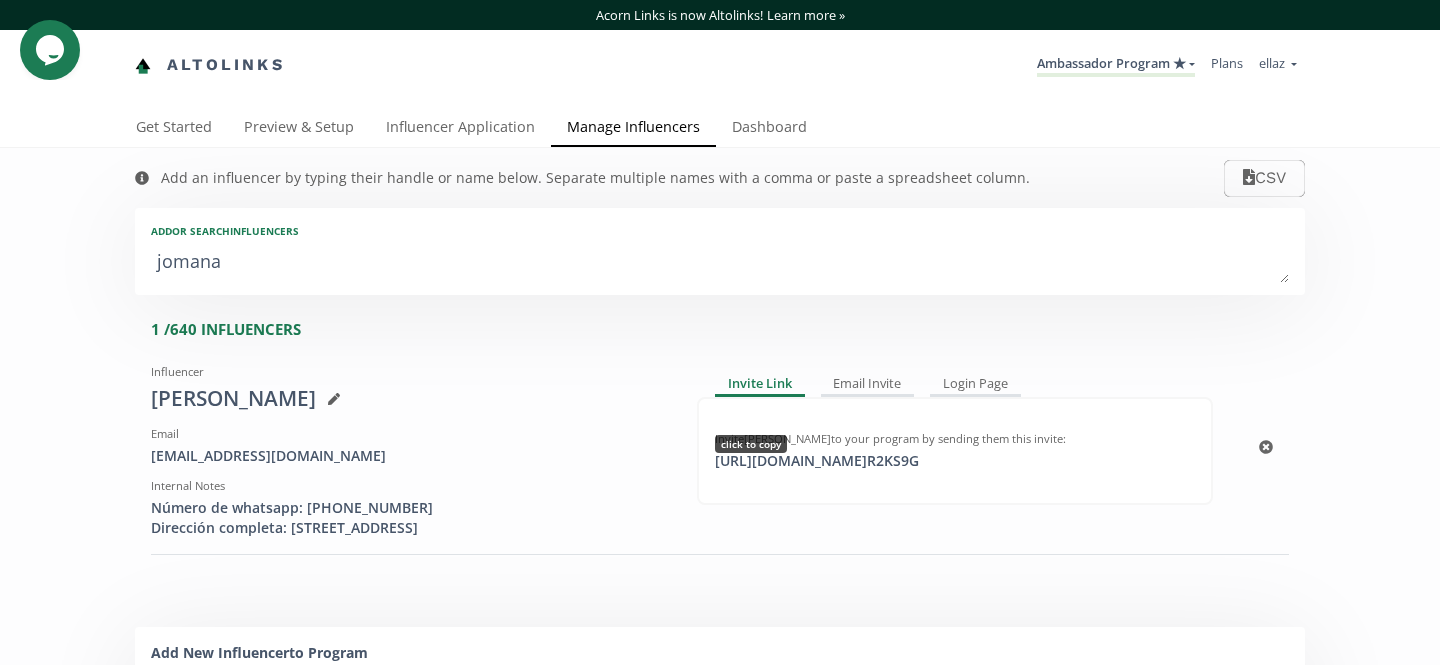 type on "jomana" 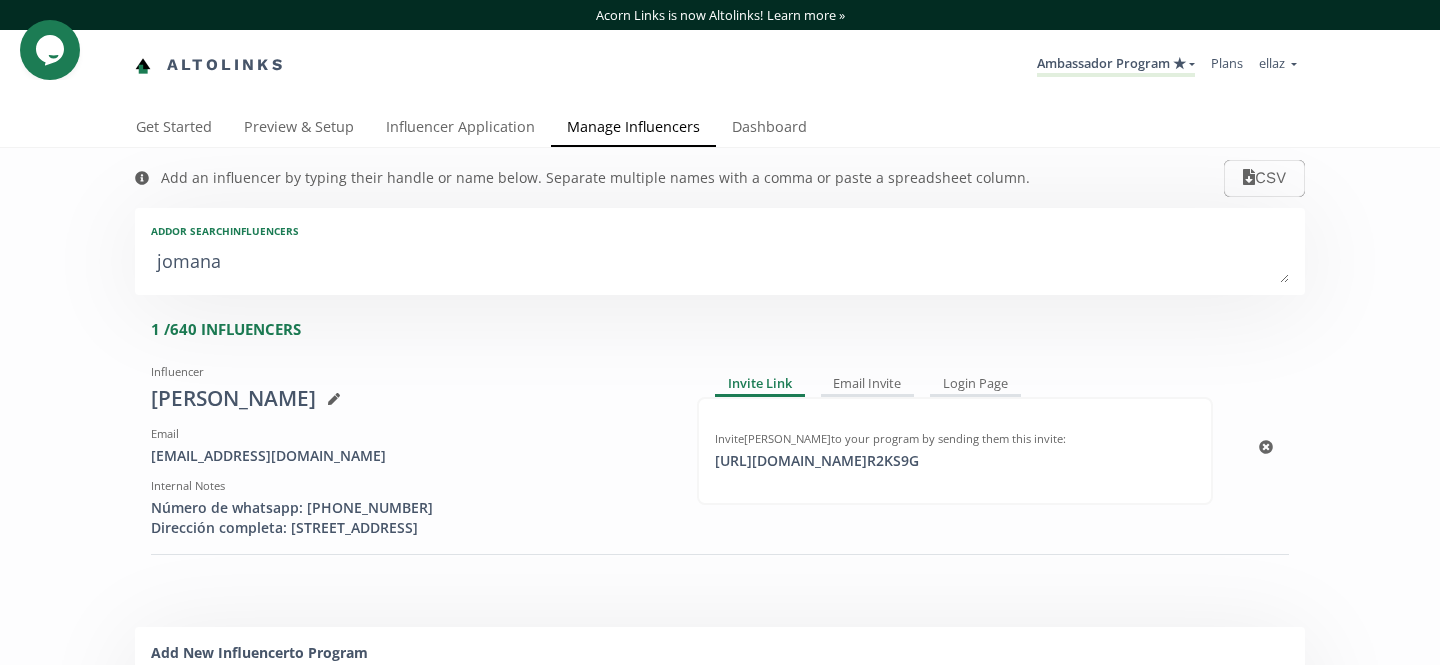 click on "Invite  Jomana Jawhar  to your program by sending them this invite: https://app.altolinks.com/invite/ R2KS9G click to copy" at bounding box center [955, 451] 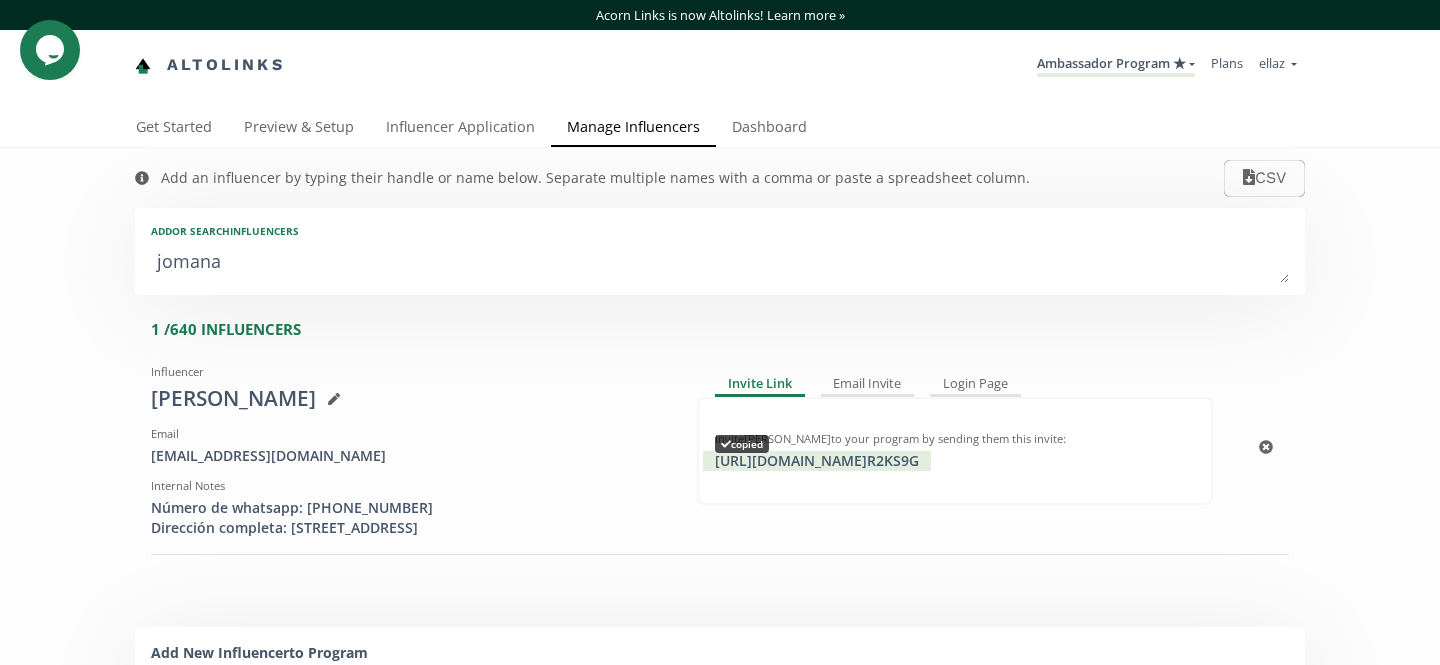 click on "https://app.altolinks.com/invite/ R2KS9G  copied" at bounding box center (817, 461) 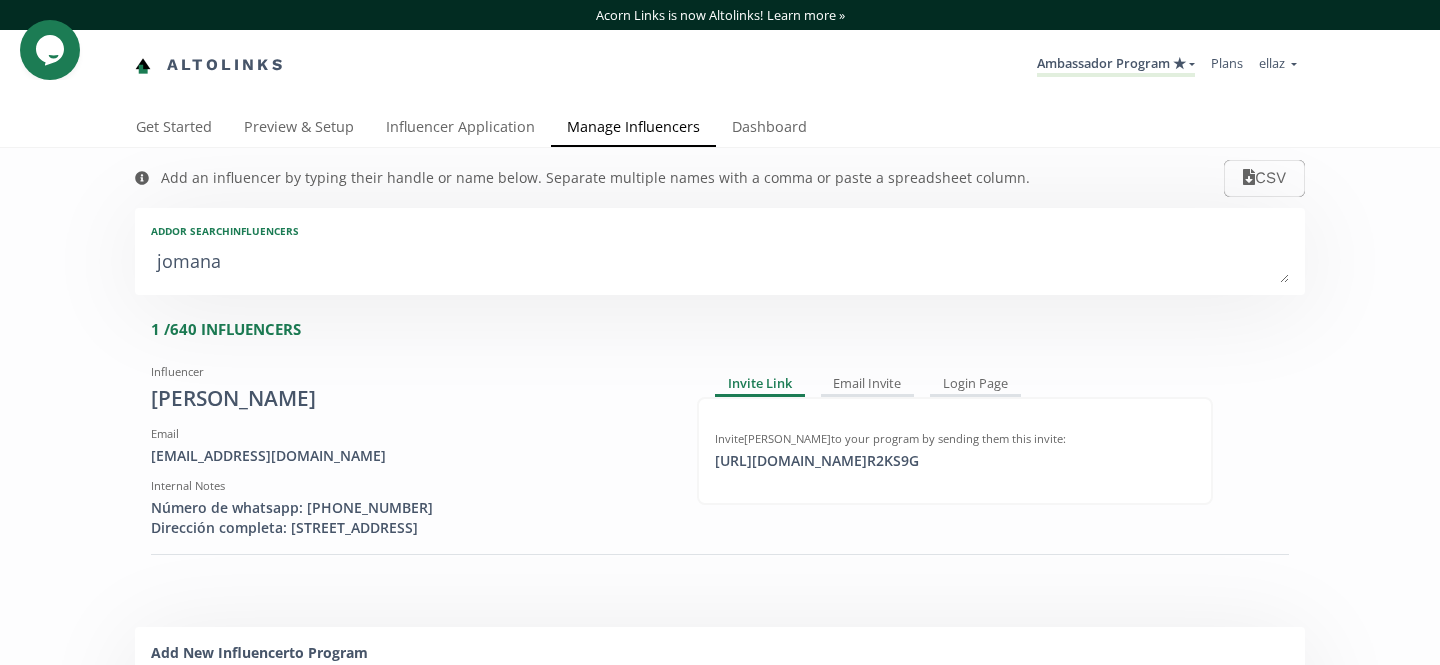 click on "Ambassador Program ★
MACRO INFLUENCERS (prog ventas)
Ambassador Program ⭐️⭐️
TOP ambassador program
Ambassador Program ★
Create another program" at bounding box center (1116, 65) 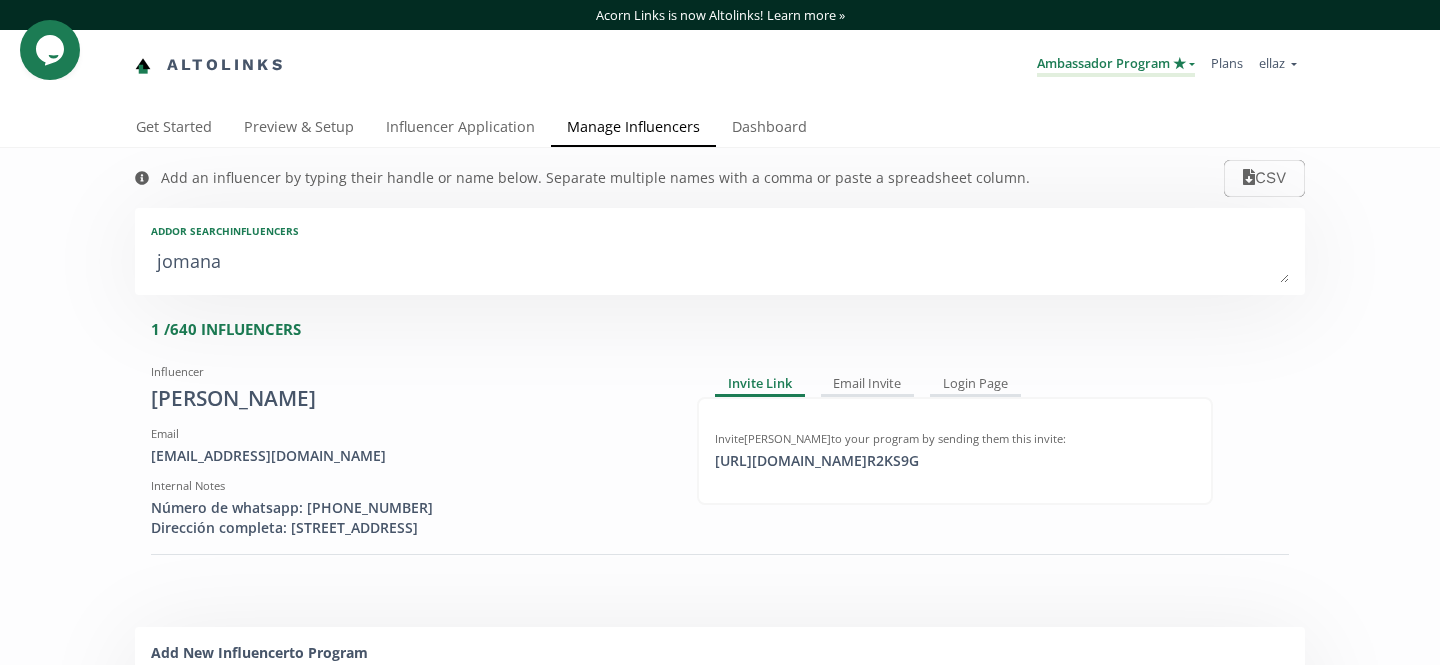 click on "Ambassador Program ★" at bounding box center [1116, 65] 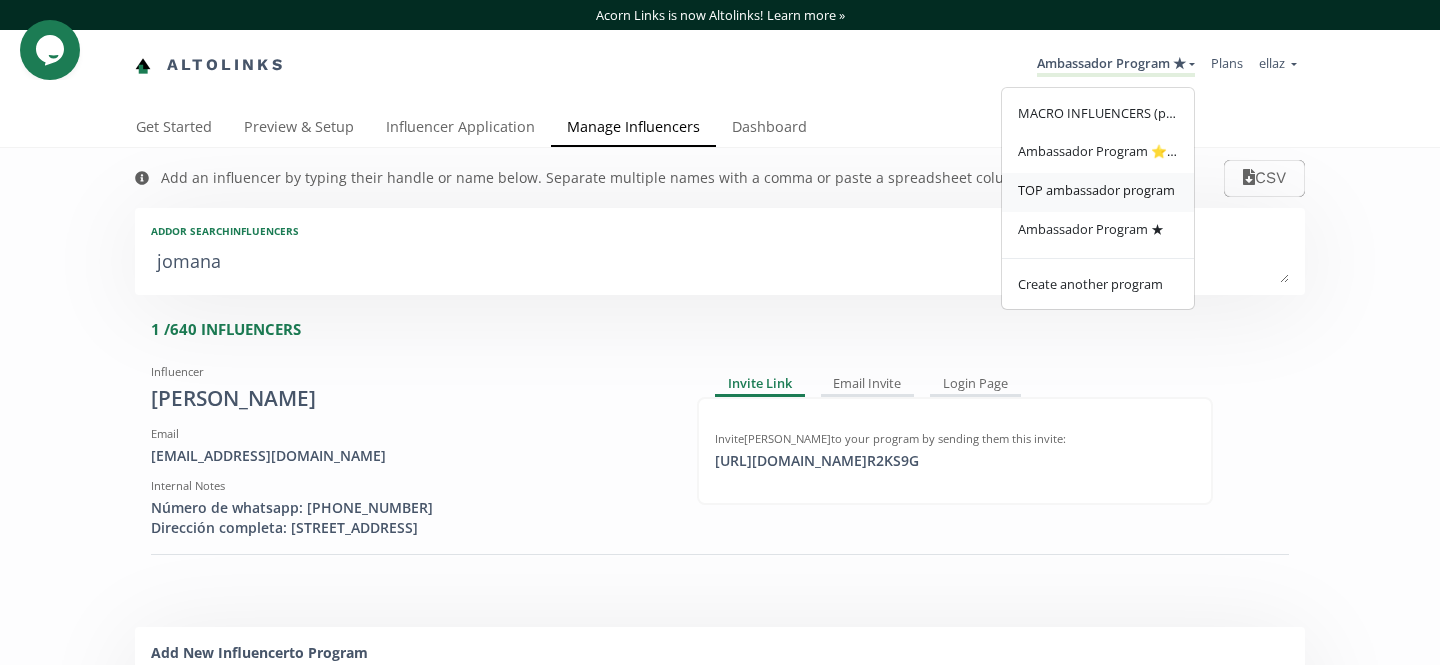 click on "TOP ambassador program" at bounding box center (1096, 190) 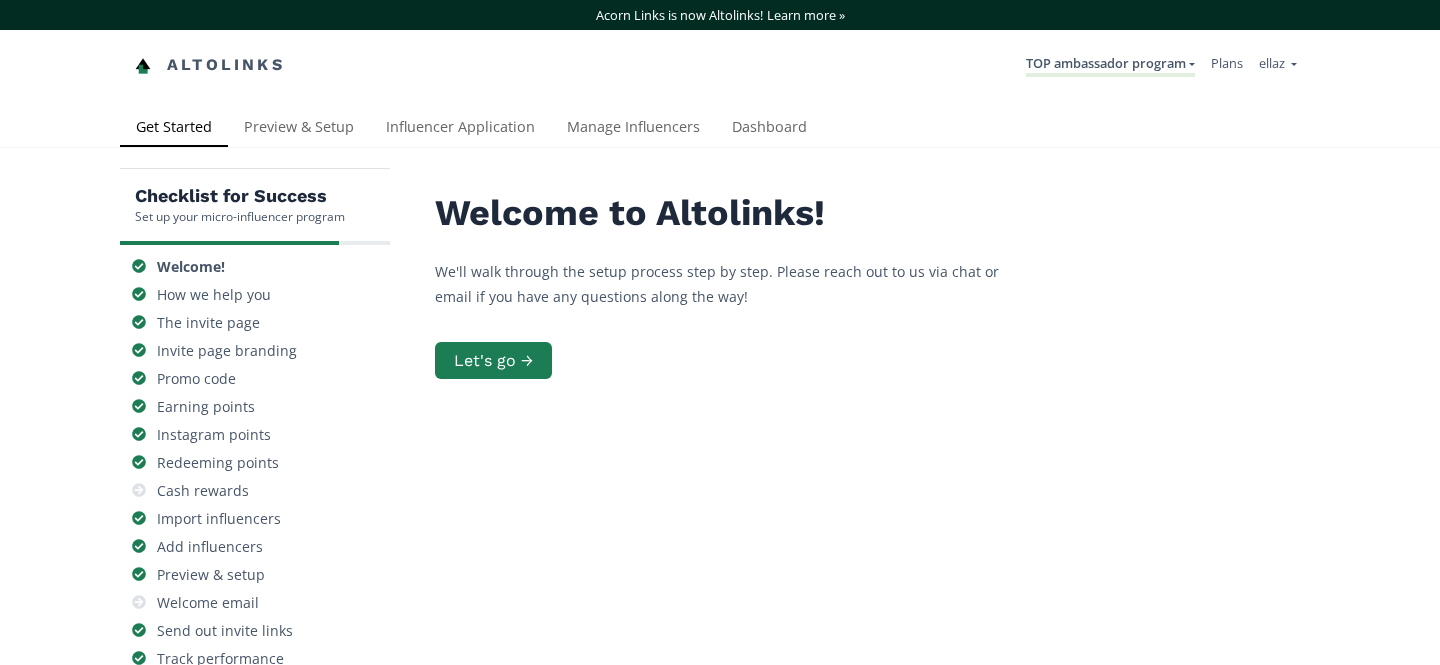 scroll, scrollTop: 0, scrollLeft: 0, axis: both 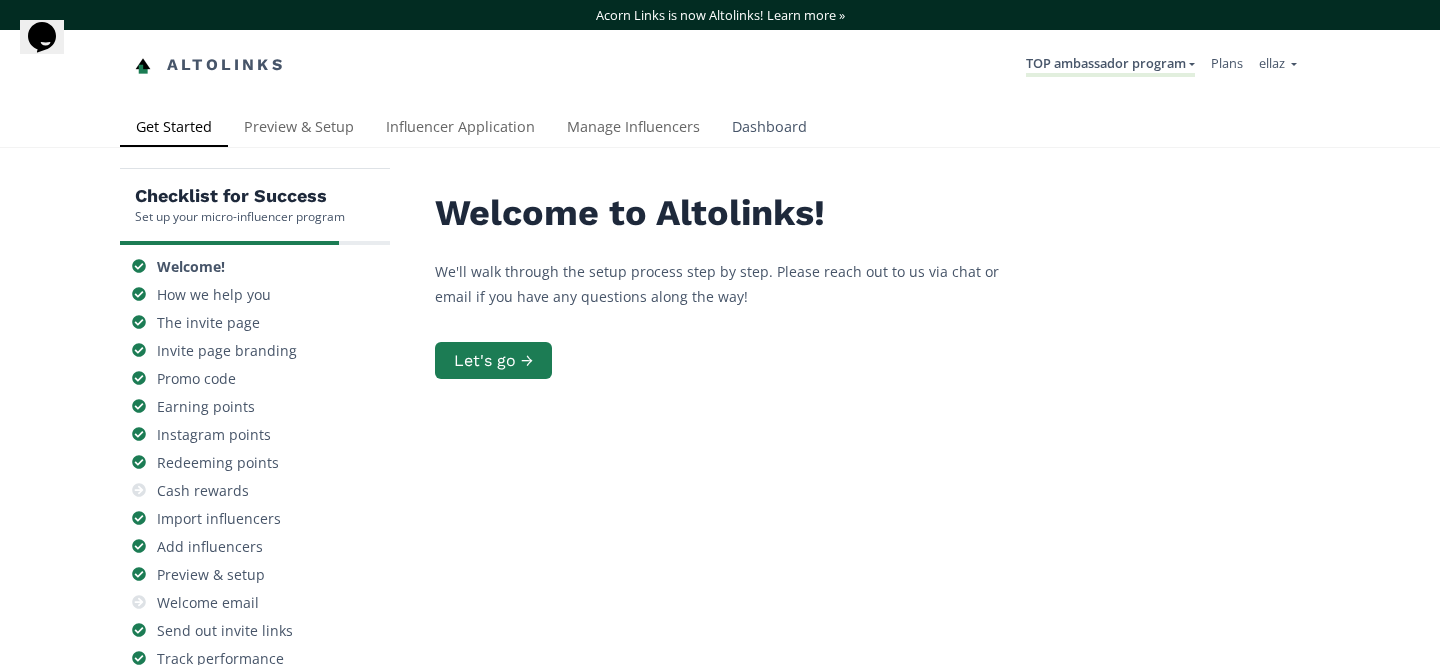 click on "Dashboard" at bounding box center [769, 129] 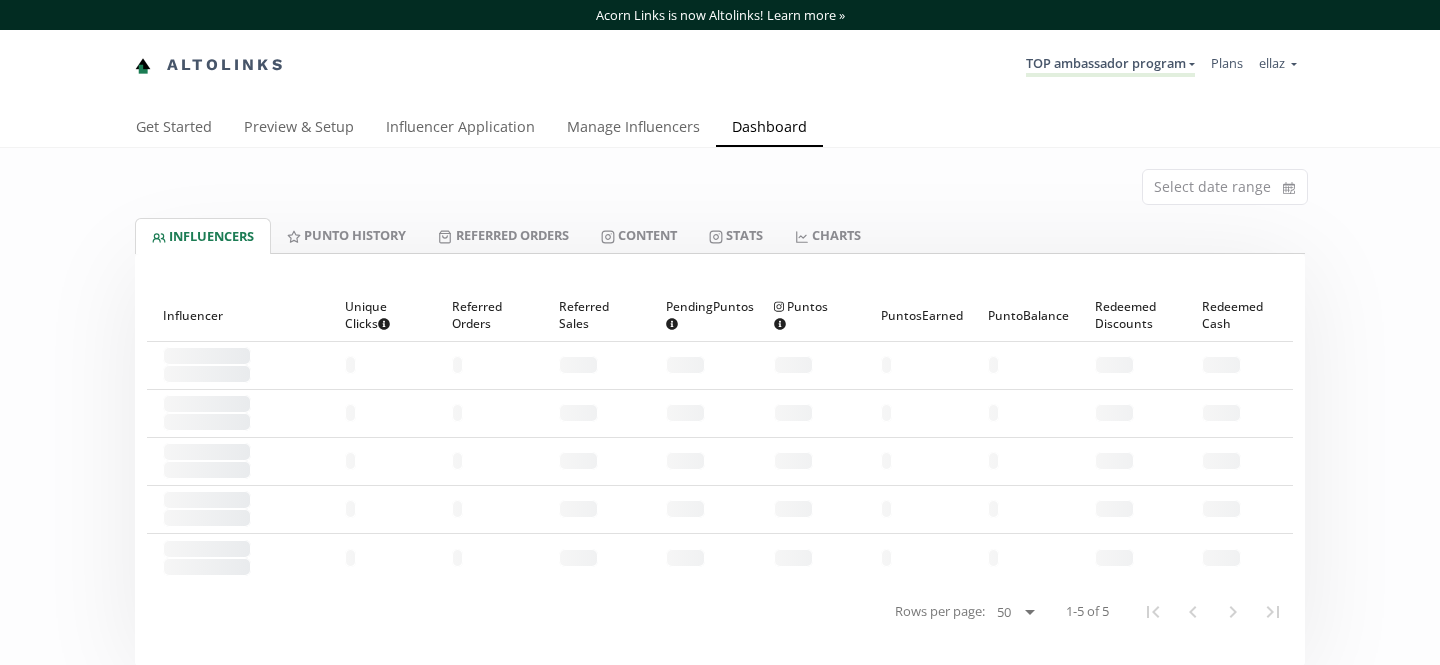 scroll, scrollTop: 0, scrollLeft: 0, axis: both 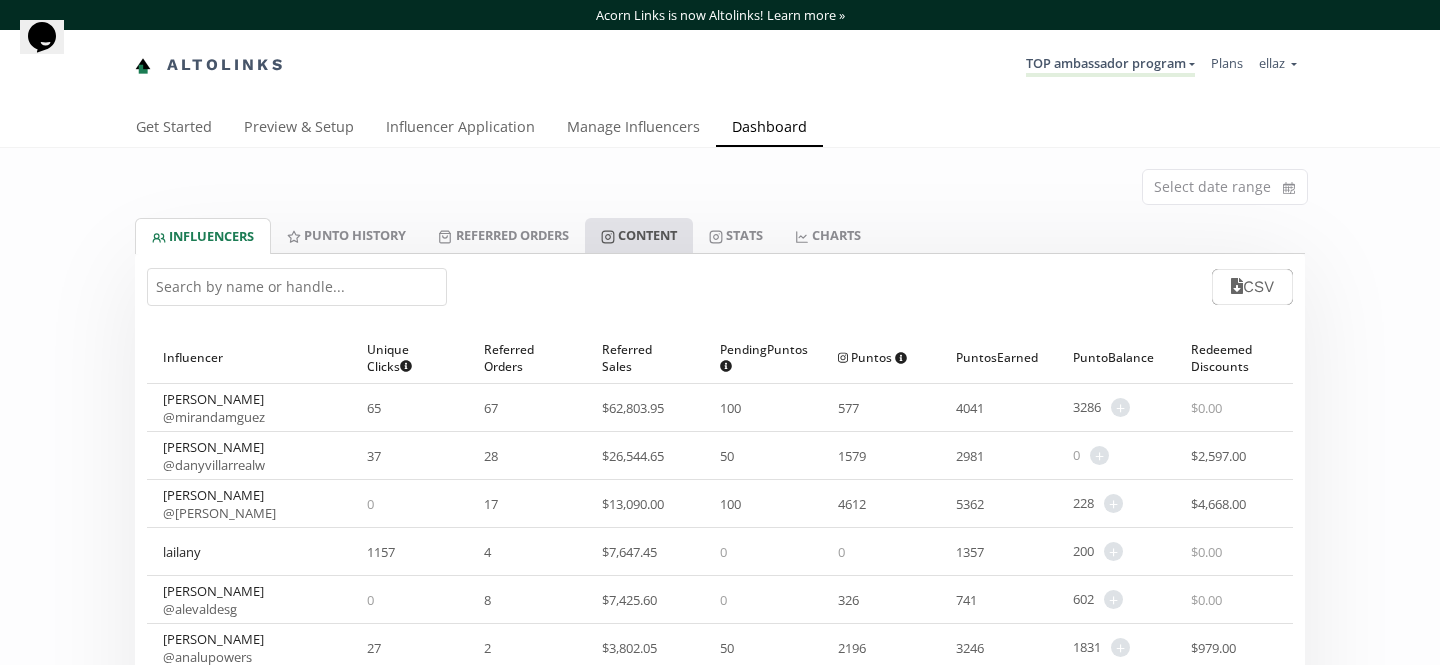 click on "Content" at bounding box center [639, 235] 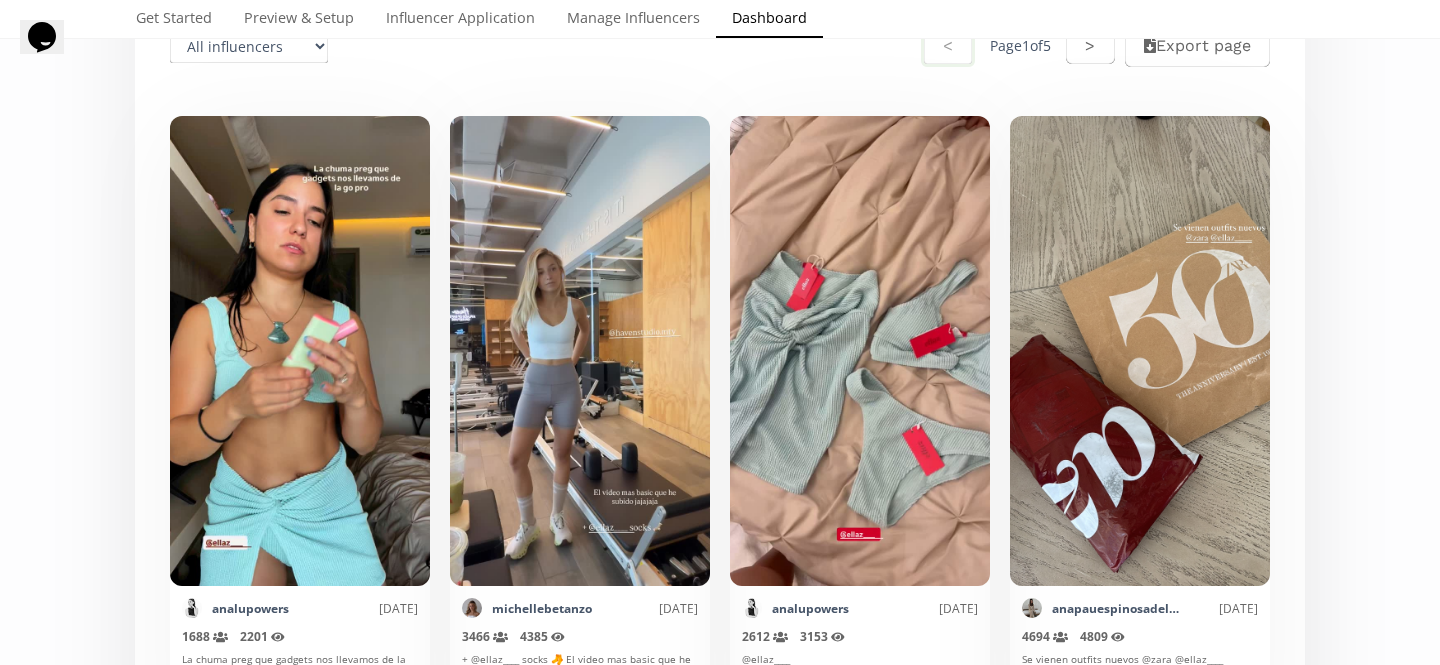 scroll, scrollTop: 0, scrollLeft: 0, axis: both 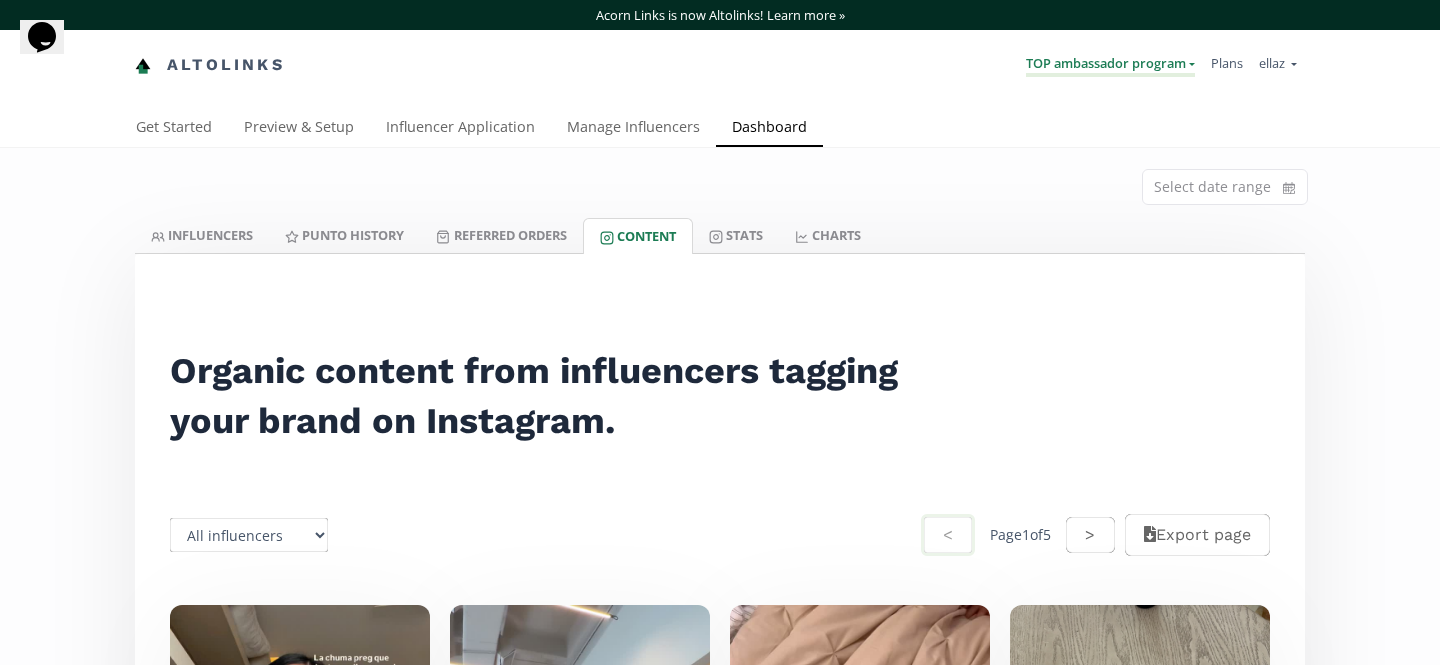 click on "TOP ambassador program" at bounding box center (1110, 65) 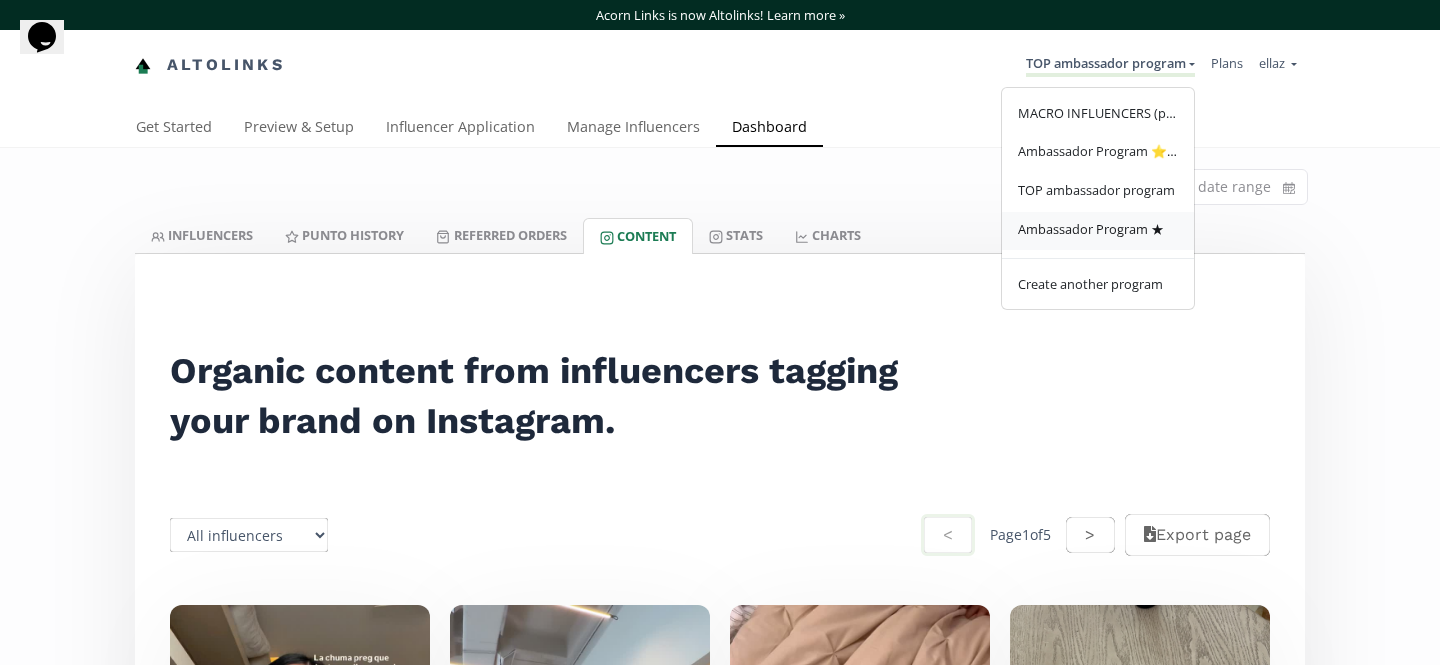 click on "Ambassador Program ★" at bounding box center [1091, 229] 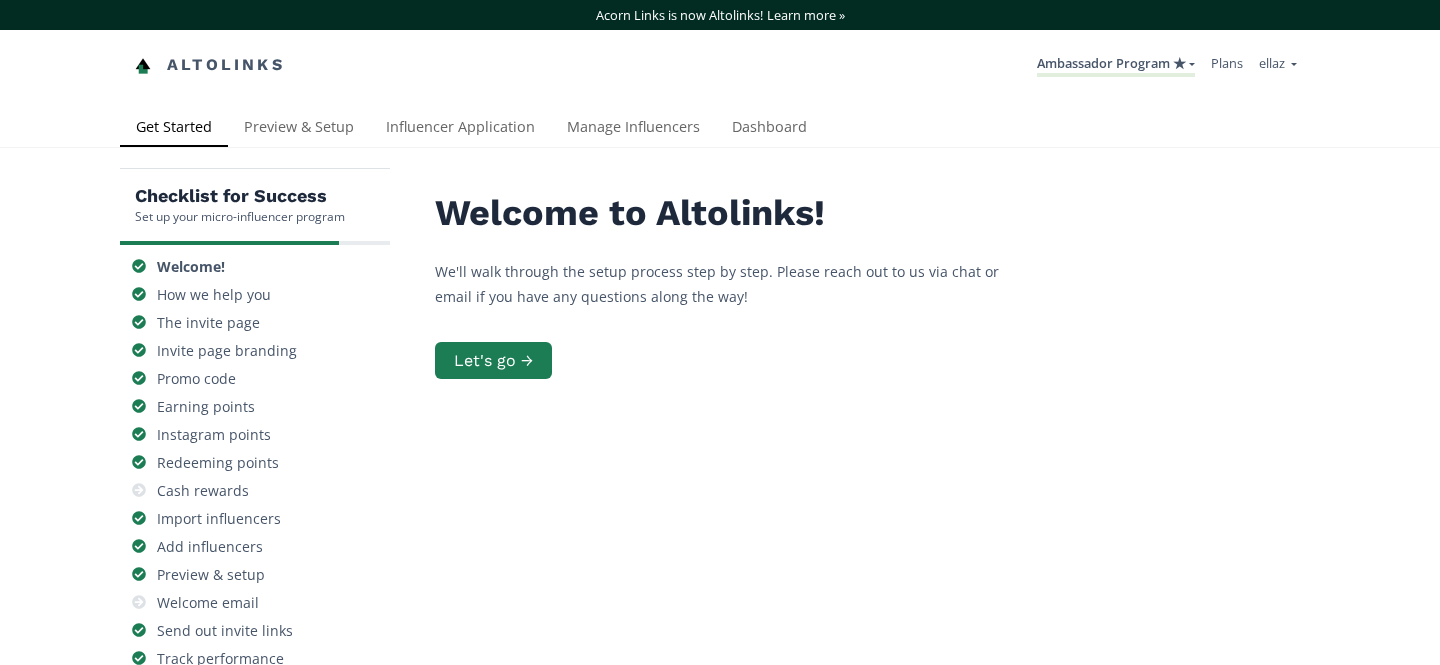 scroll, scrollTop: 0, scrollLeft: 0, axis: both 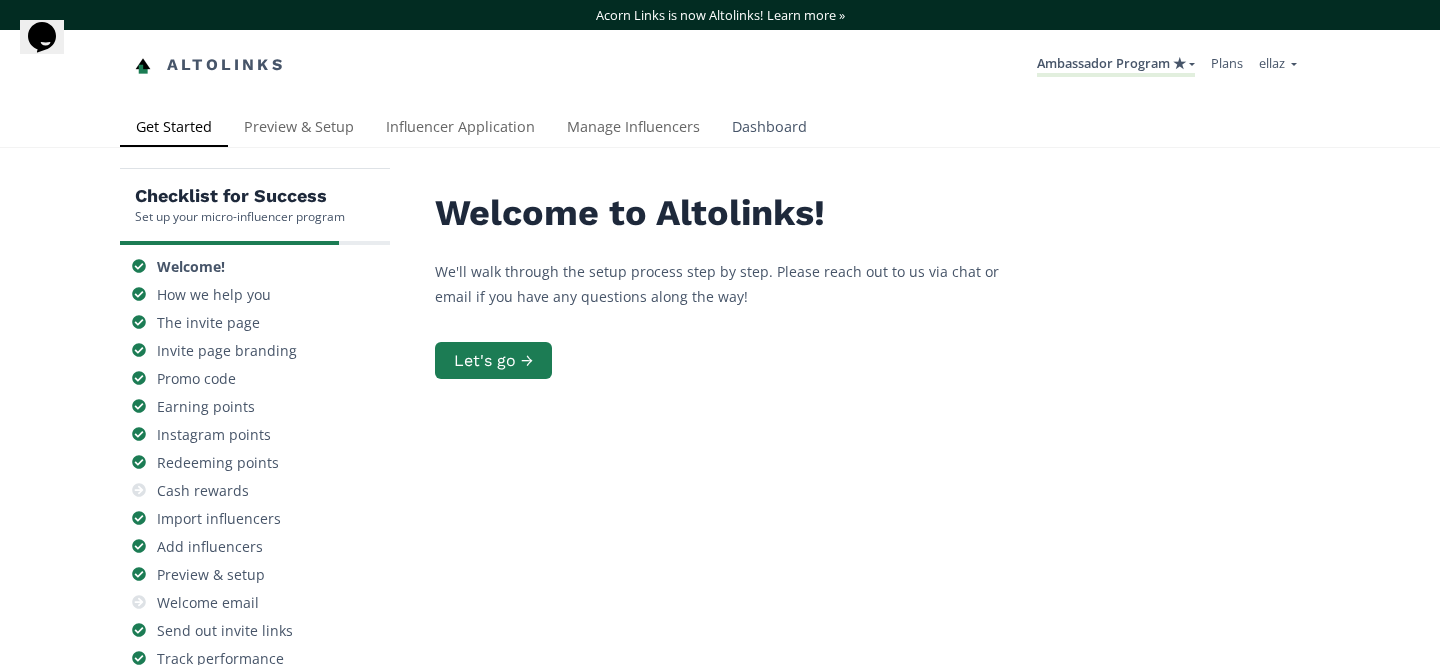 click on "Dashboard" at bounding box center (769, 129) 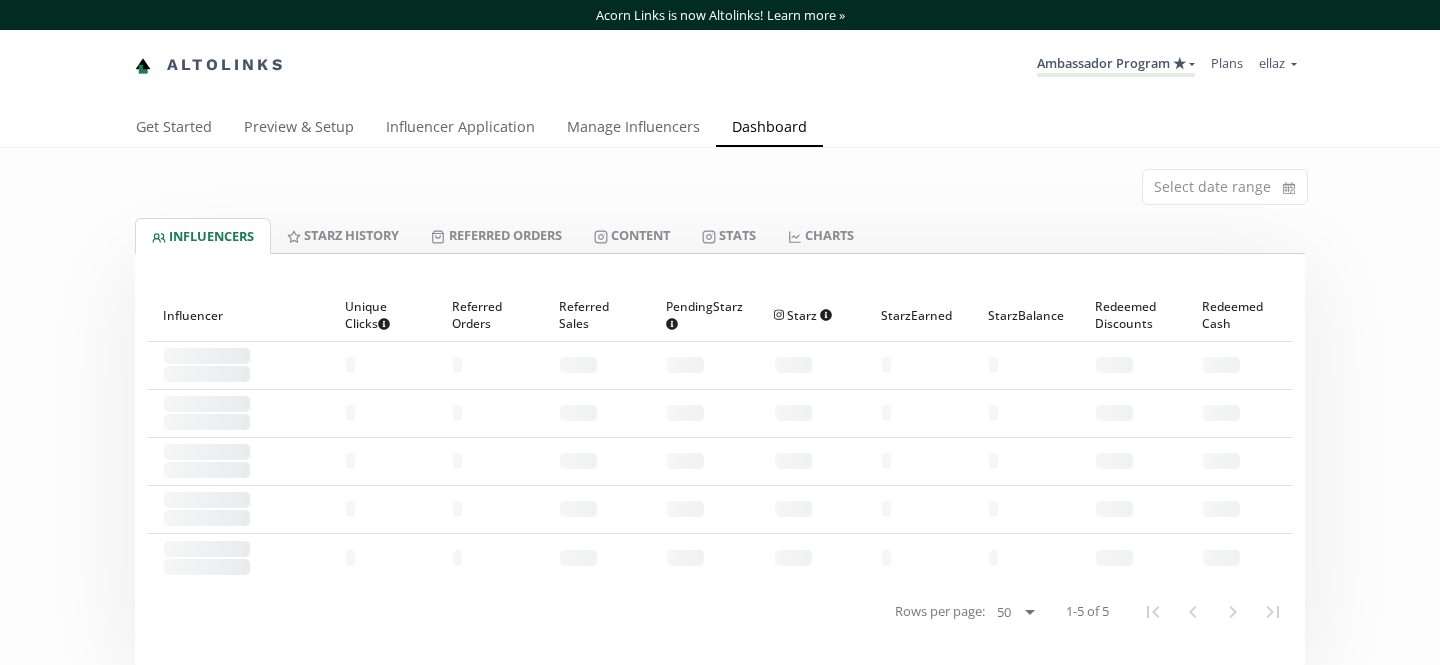 scroll, scrollTop: 0, scrollLeft: 0, axis: both 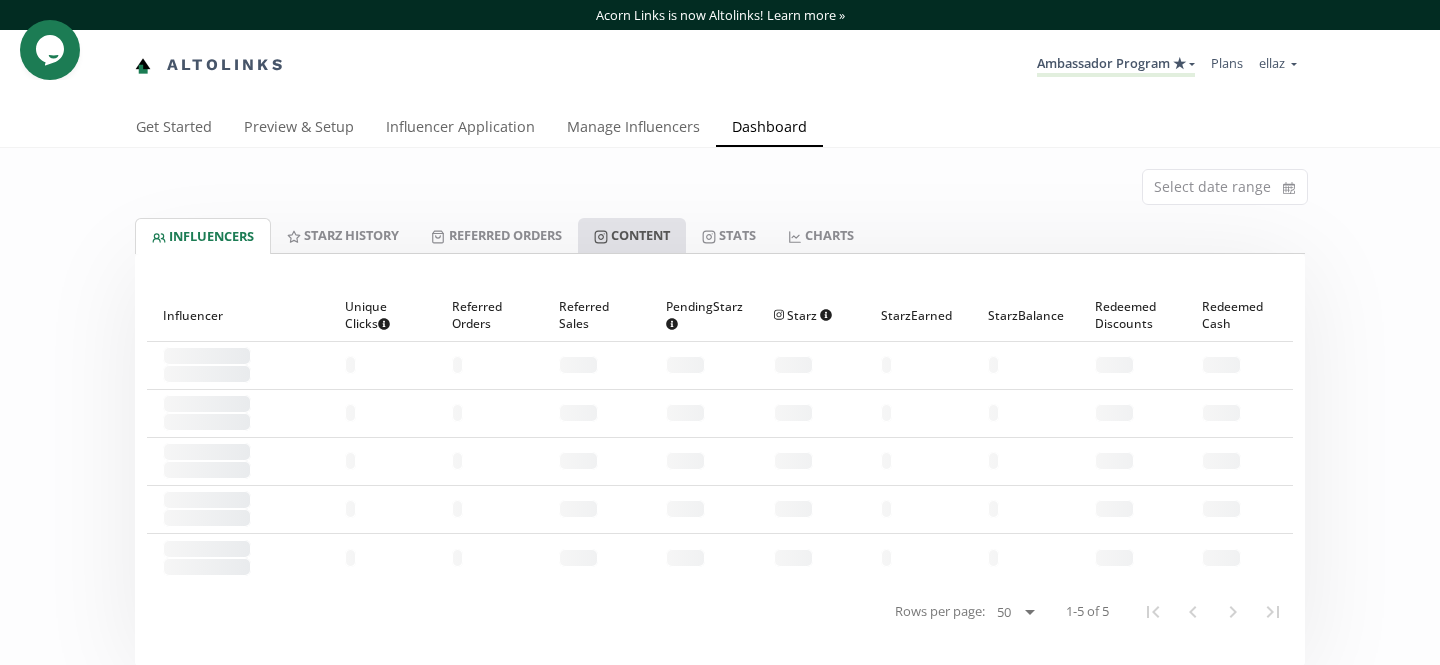click on "Content" at bounding box center [632, 235] 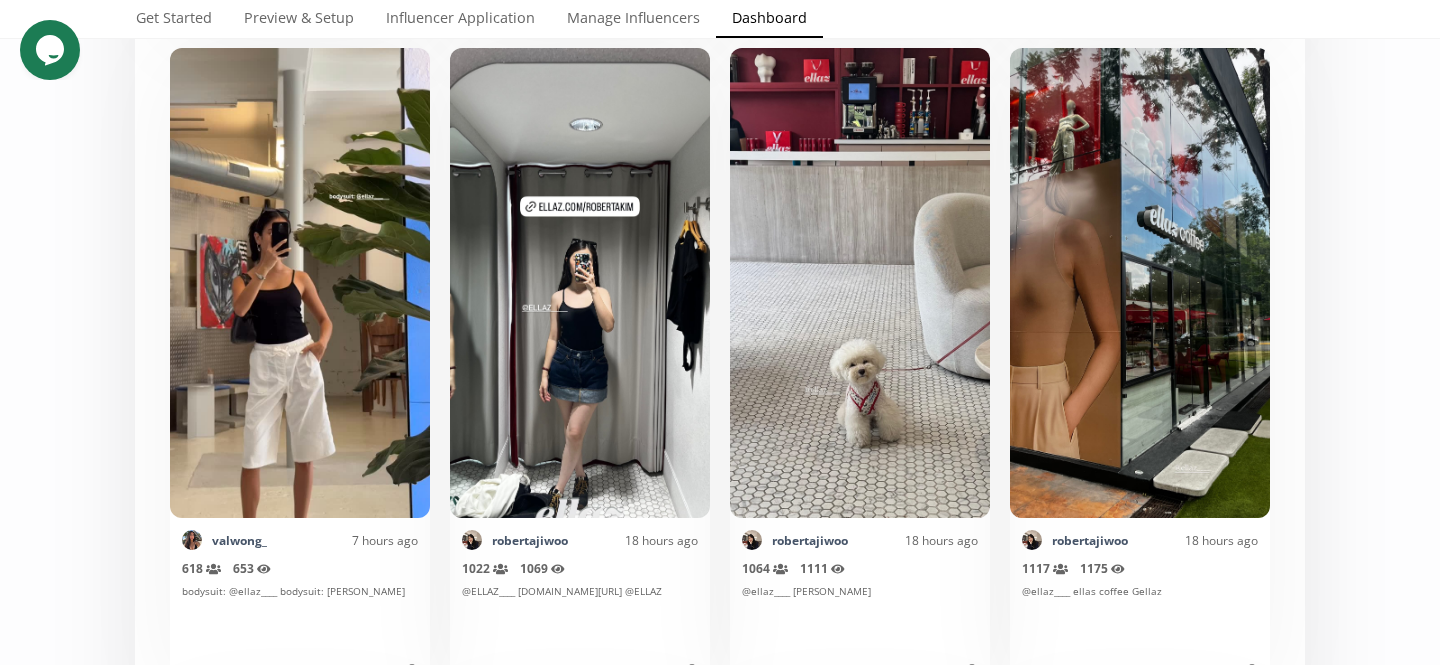 scroll, scrollTop: 1897, scrollLeft: 0, axis: vertical 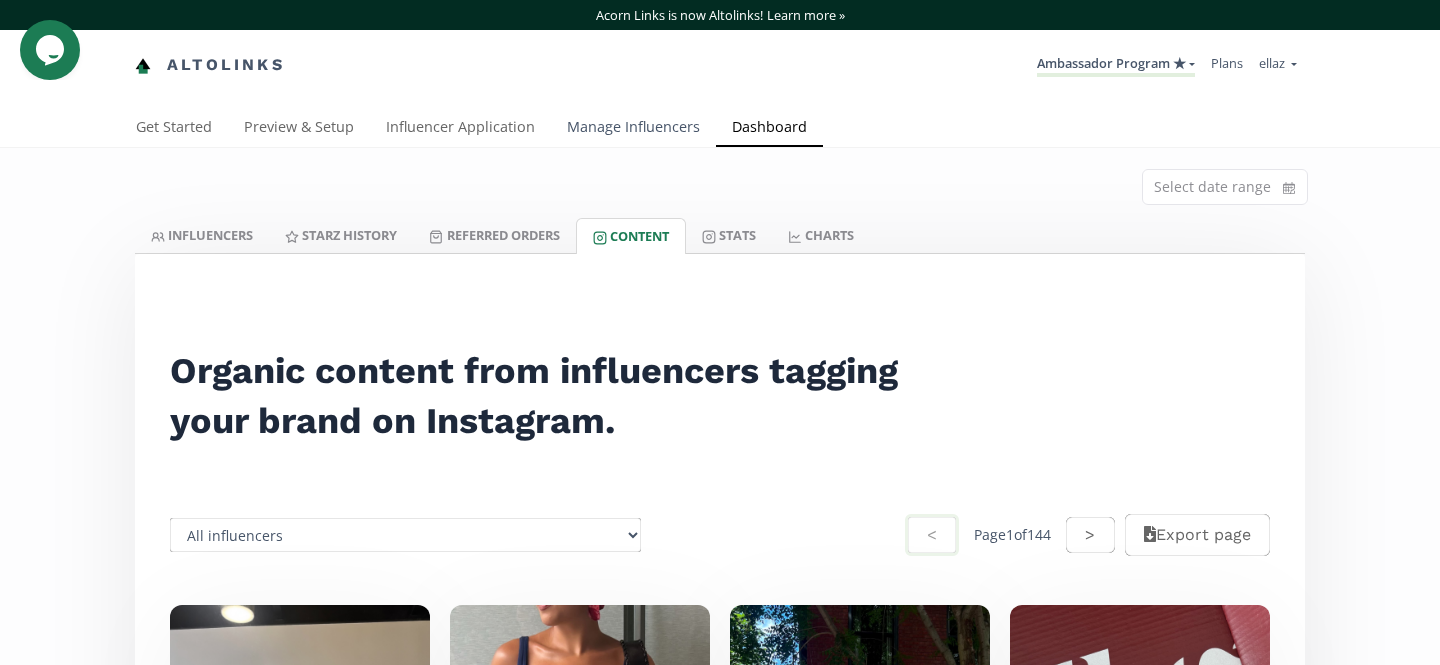 click on "Manage Influencers" at bounding box center (633, 129) 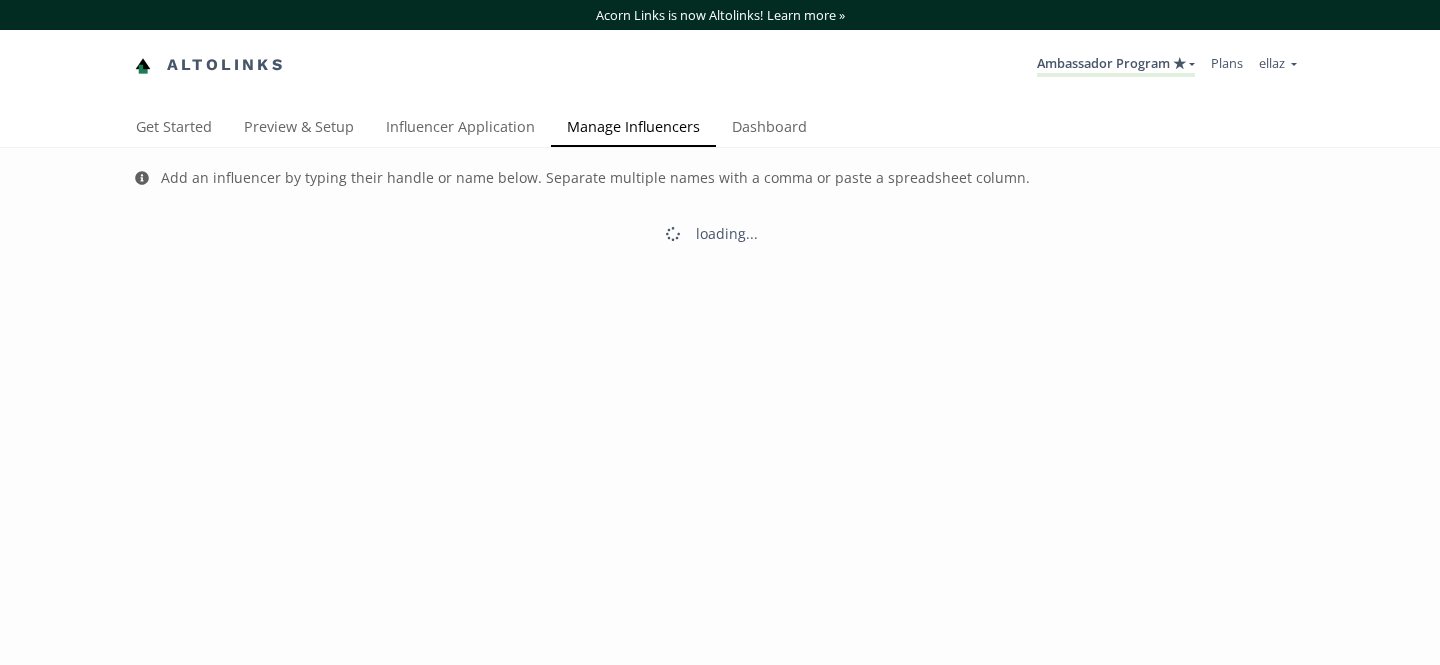 scroll, scrollTop: 0, scrollLeft: 0, axis: both 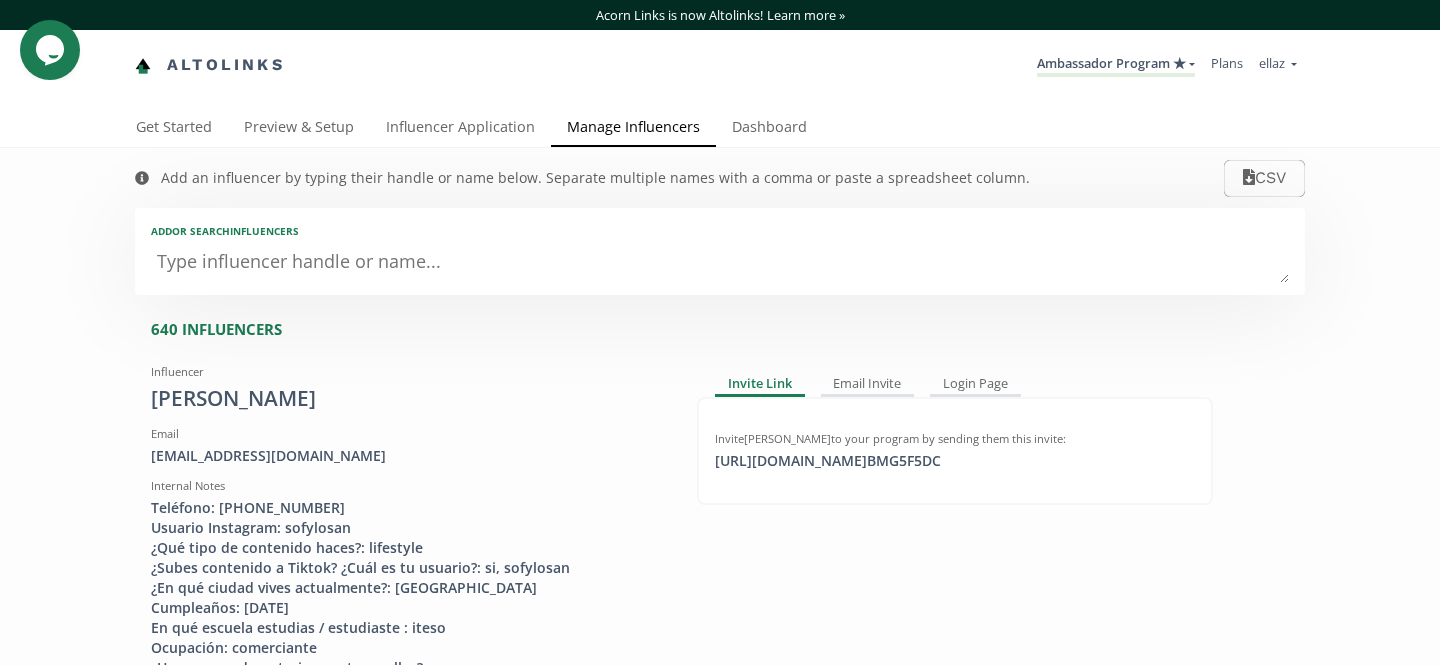 click at bounding box center [720, 263] 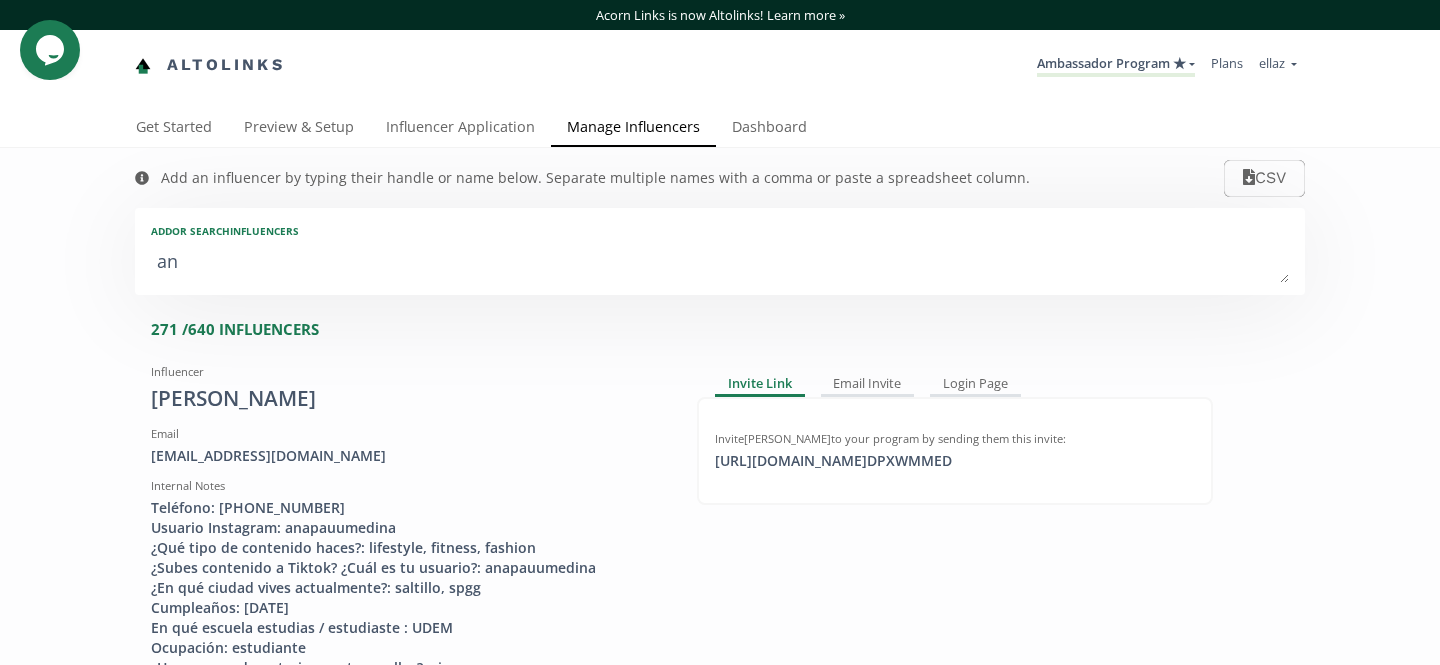 type on "[PERSON_NAME]" 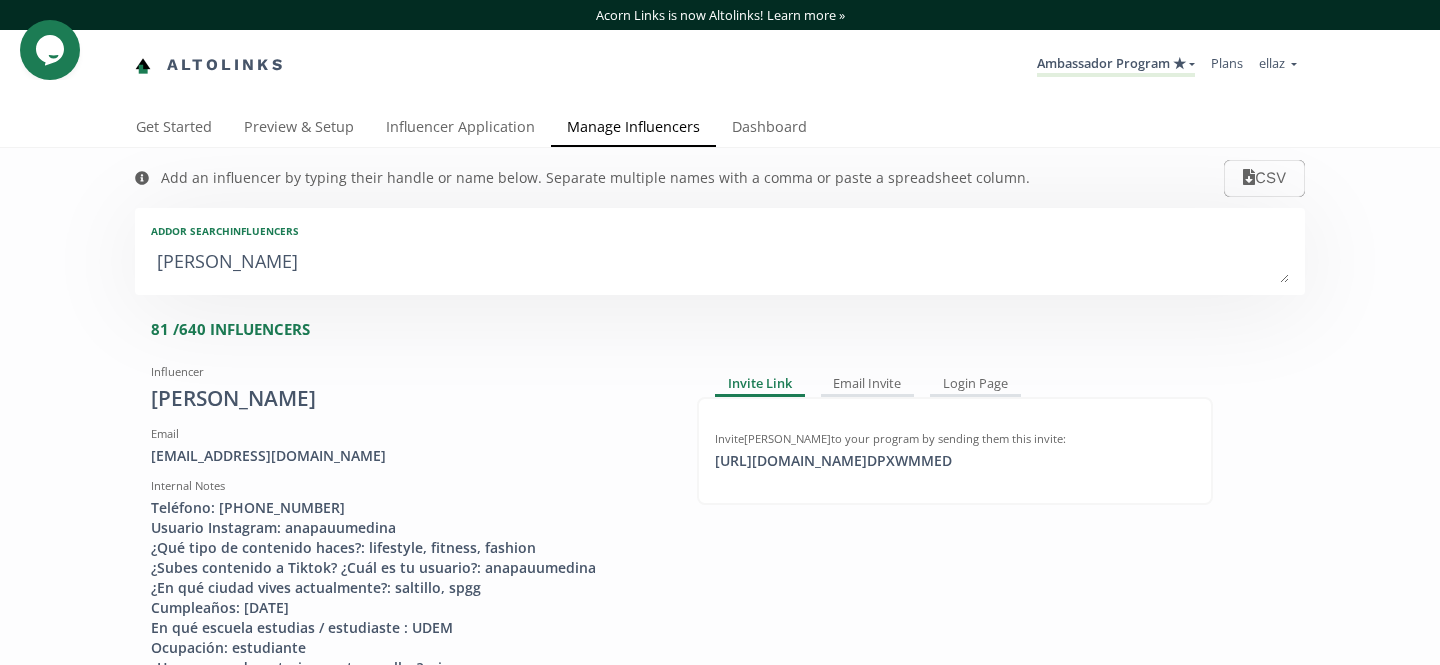 type on "[PERSON_NAME]" 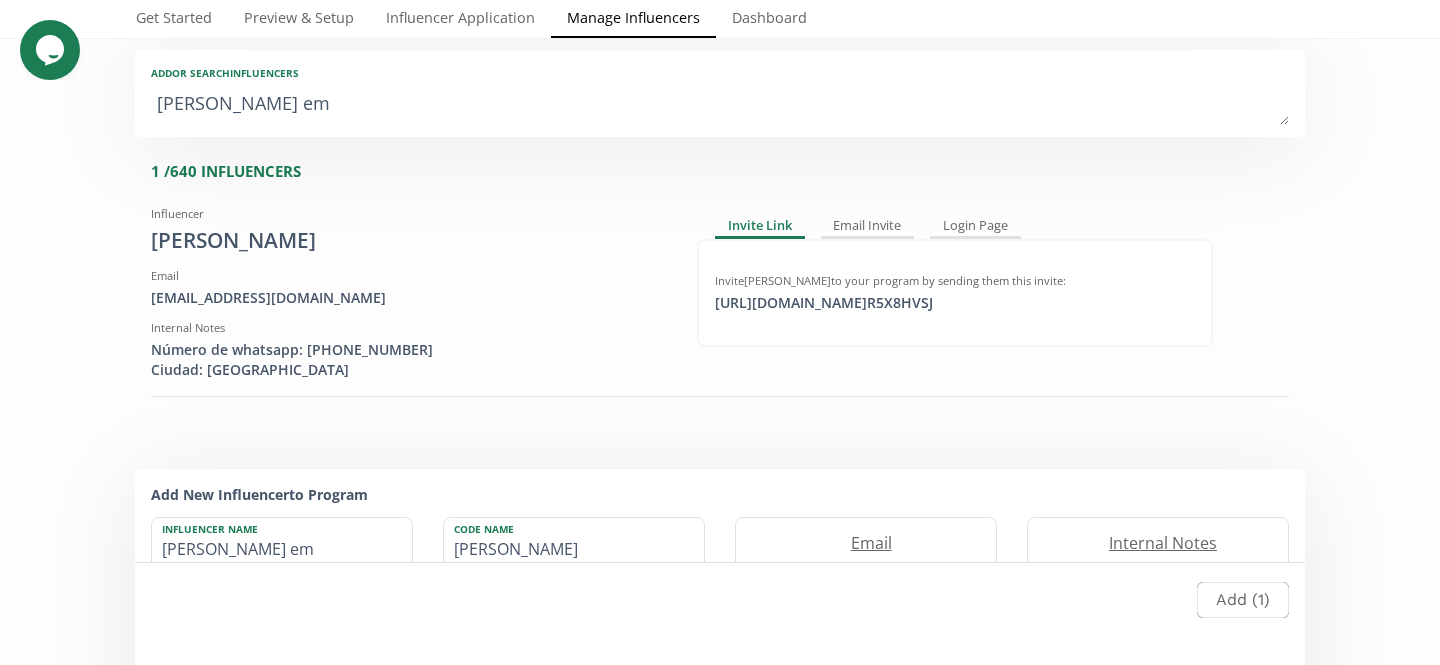 scroll, scrollTop: 0, scrollLeft: 0, axis: both 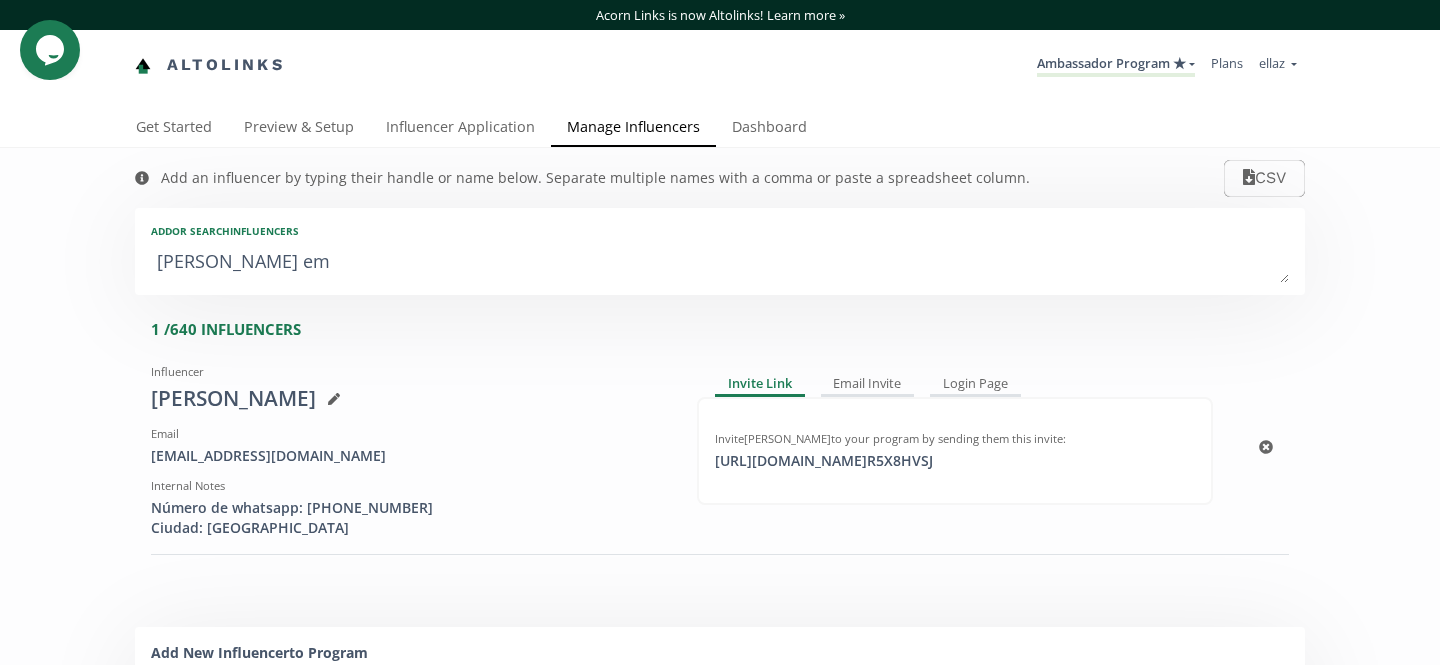 type on "[PERSON_NAME] em" 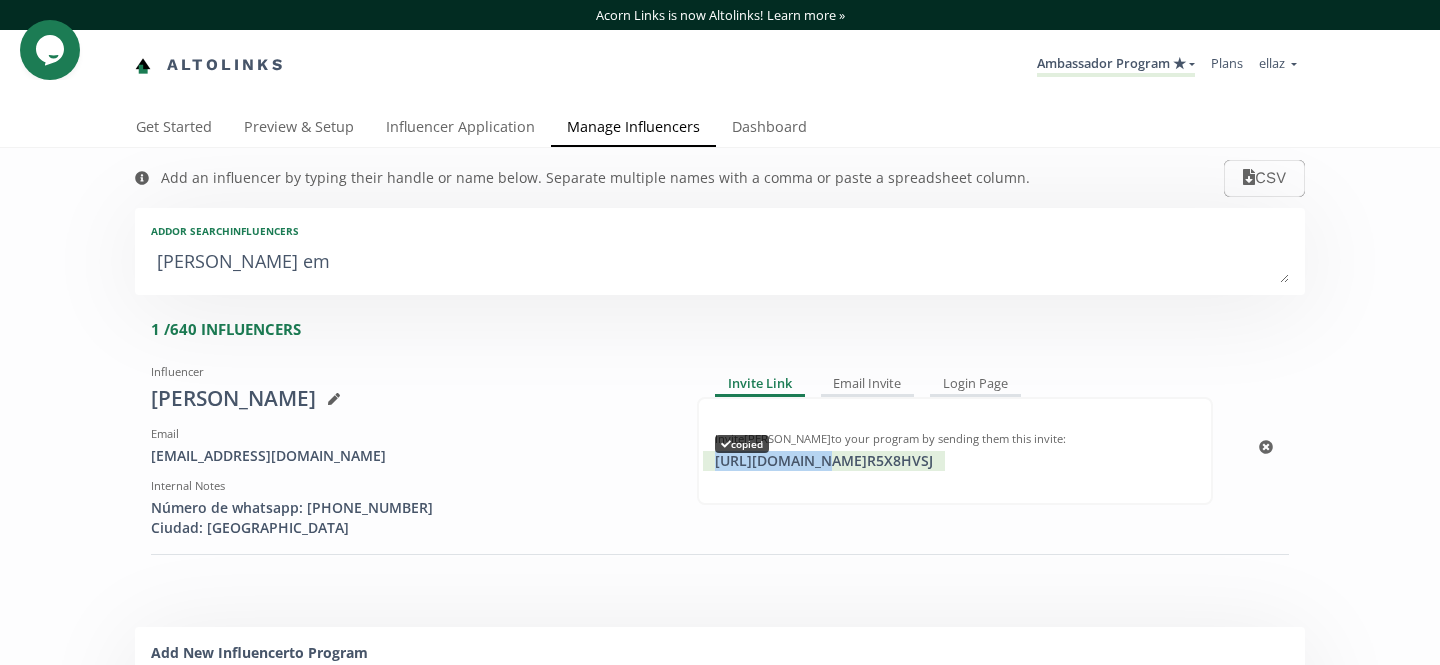 click on "[URL][DOMAIN_NAME] R5X8HVSJ  copied" at bounding box center [824, 461] 